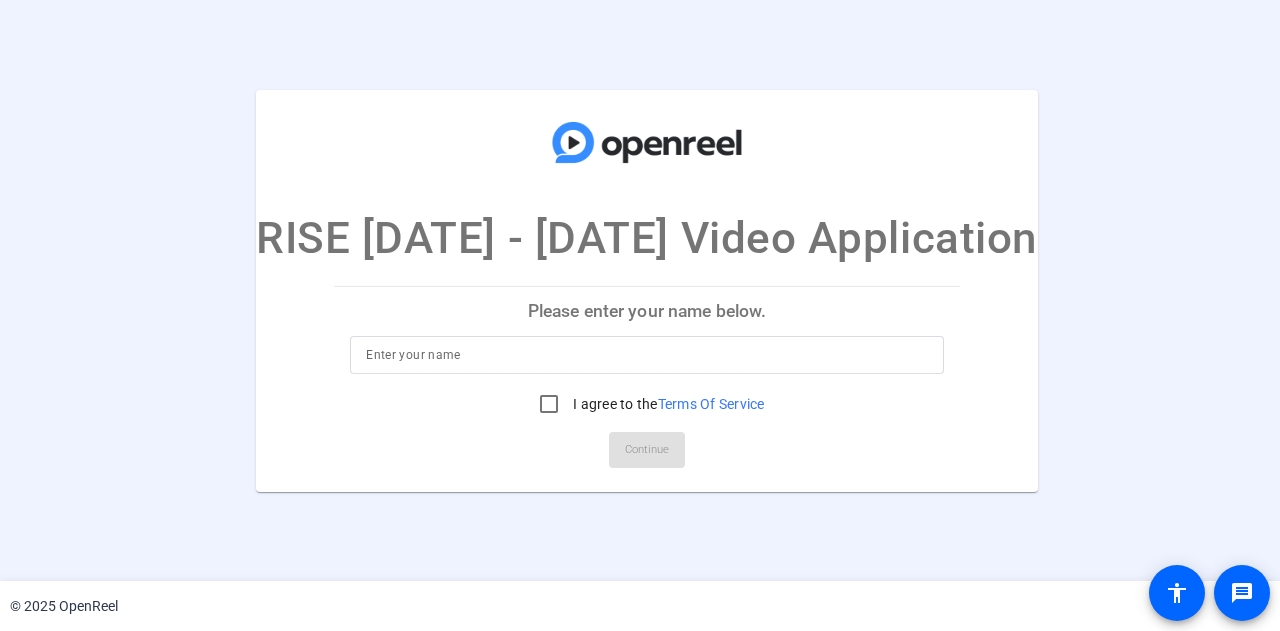 scroll, scrollTop: 0, scrollLeft: 0, axis: both 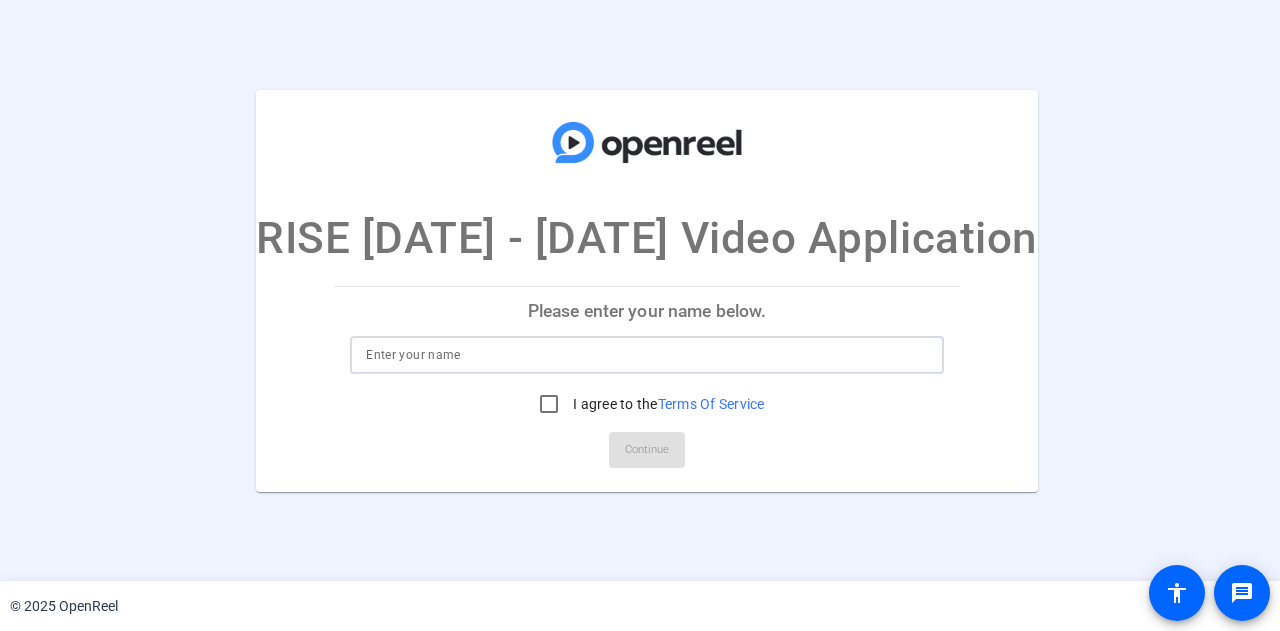 click at bounding box center (647, 355) 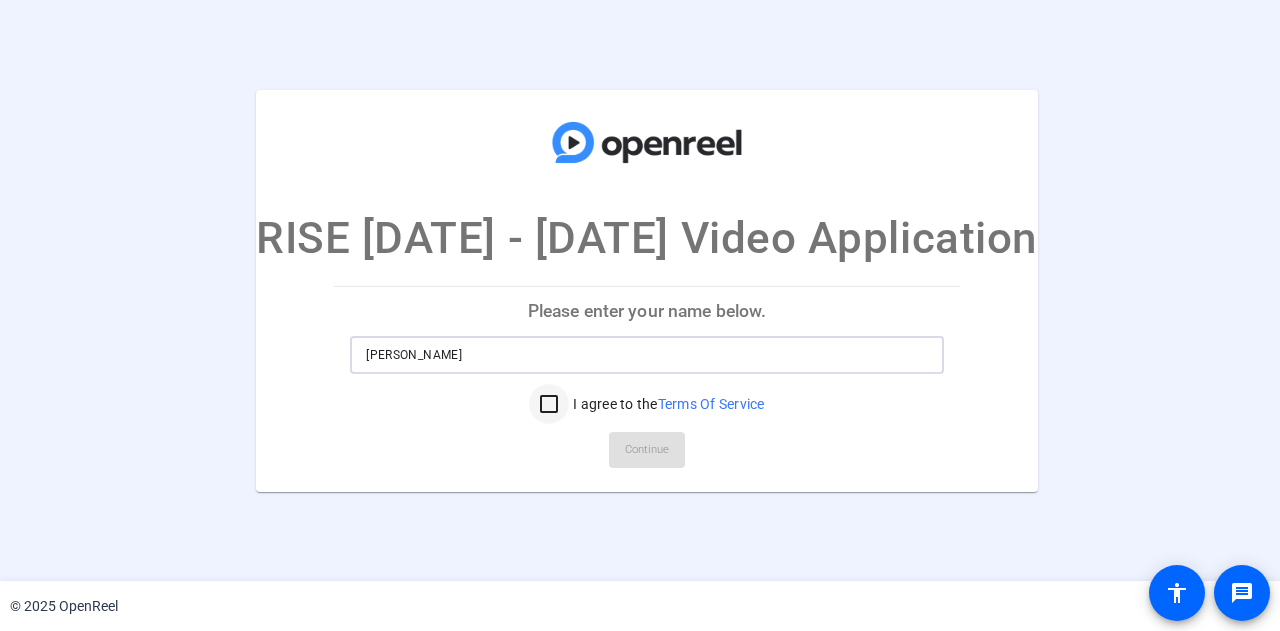 type on "Destiny Aultman" 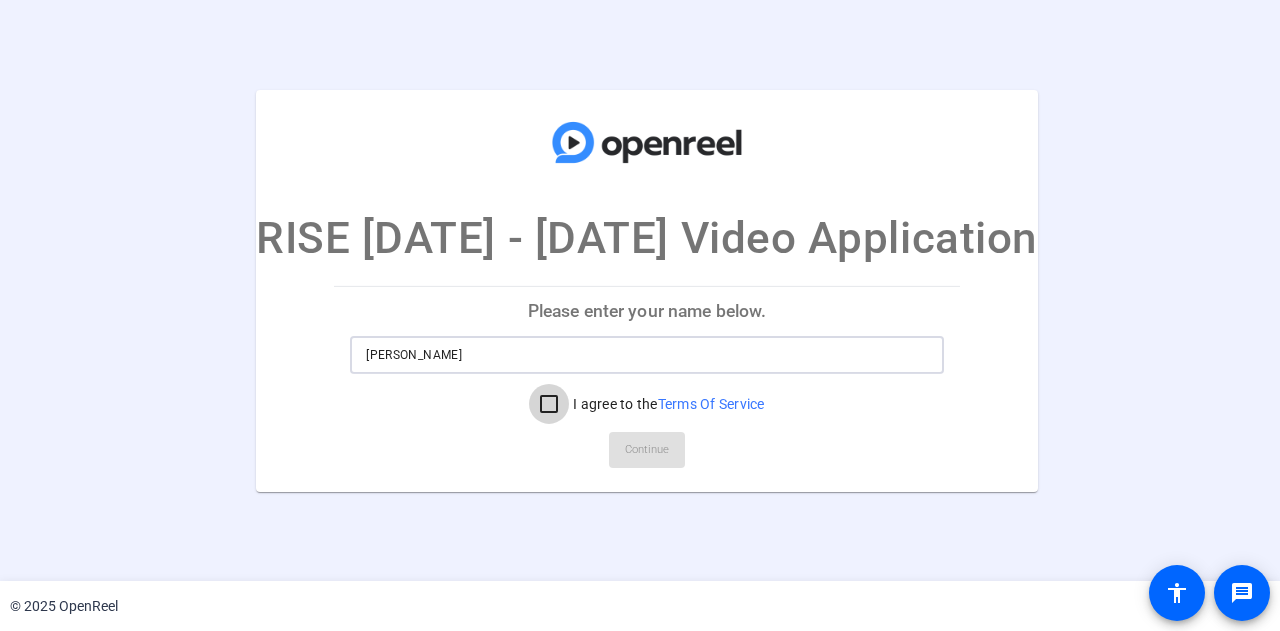 click on "I agree to the  Terms Of Service" at bounding box center (549, 404) 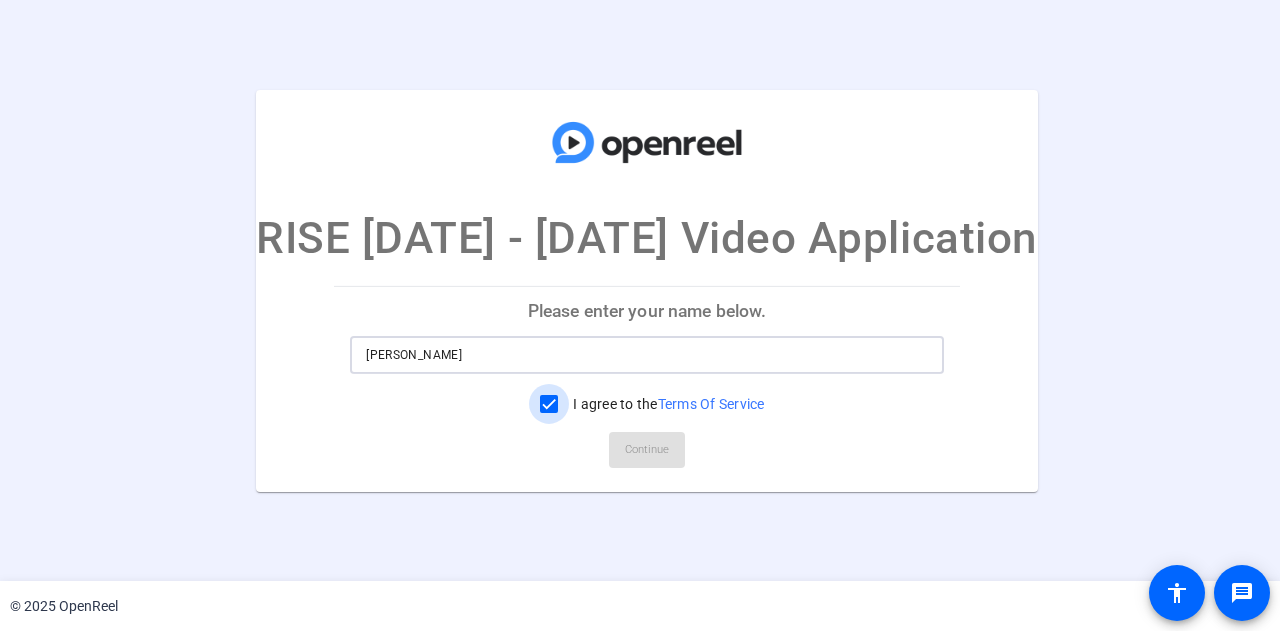 checkbox on "true" 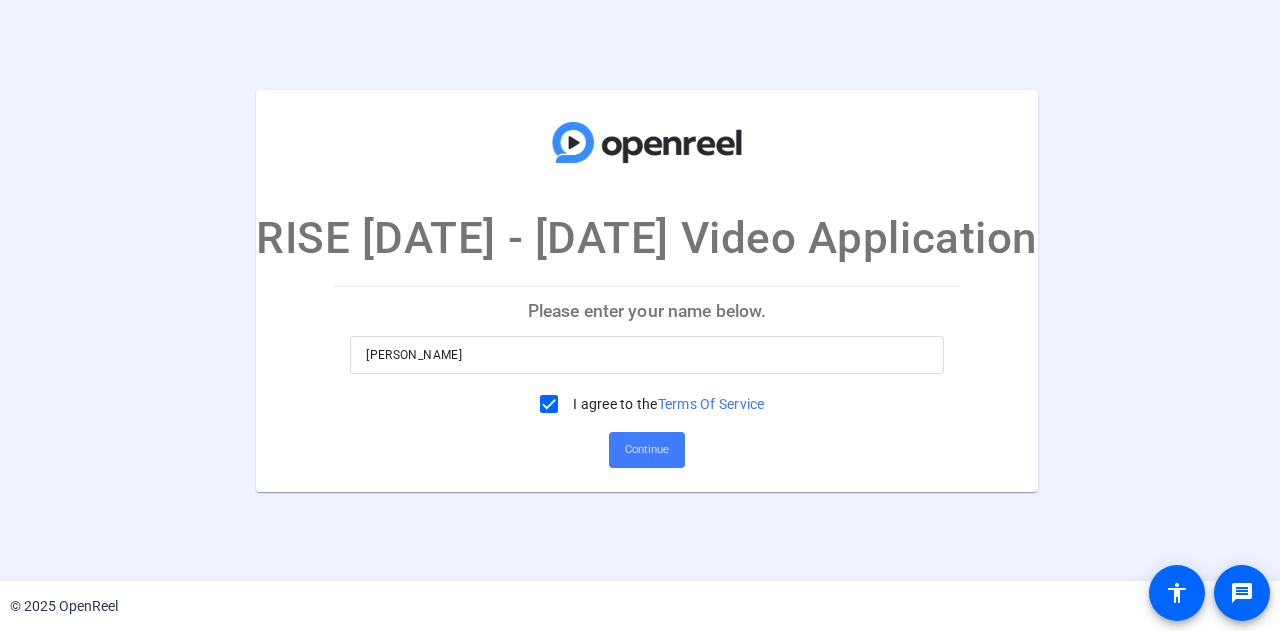 click on "Continue" 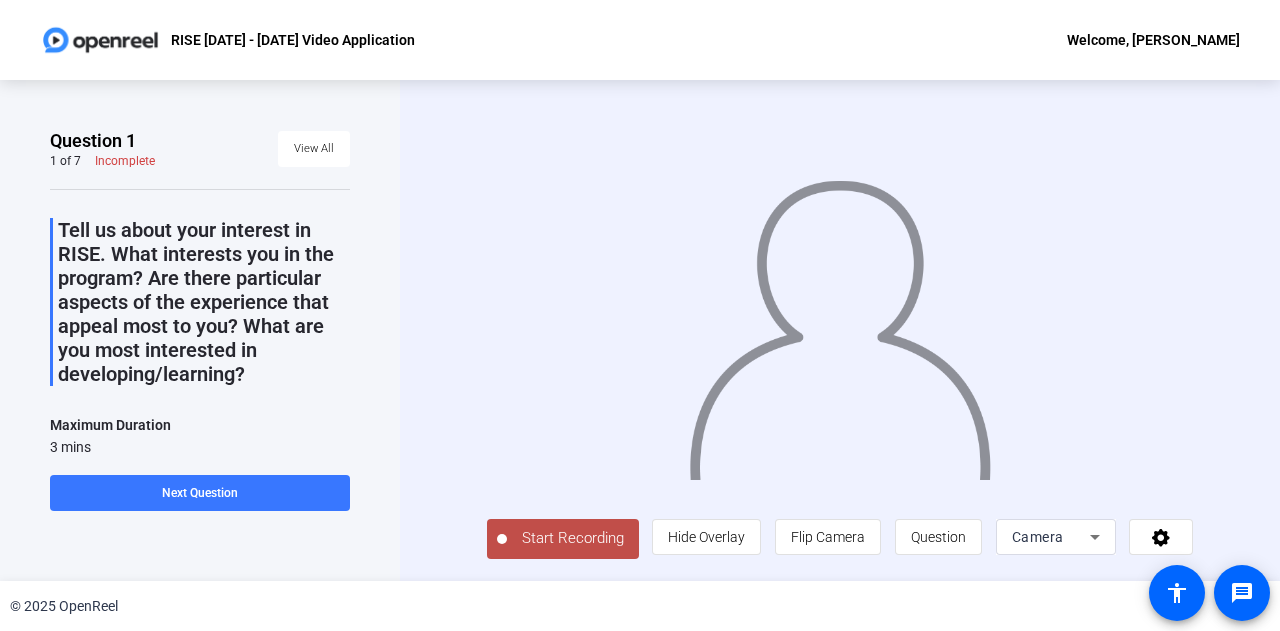 scroll, scrollTop: 0, scrollLeft: 0, axis: both 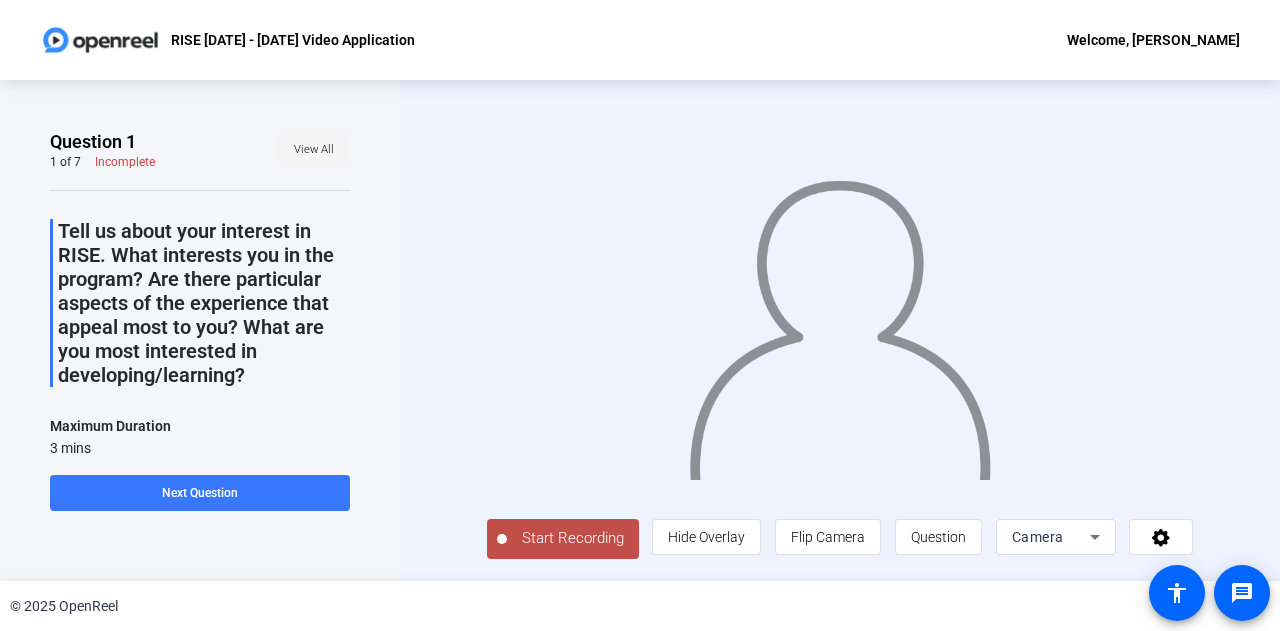 click on "View All" 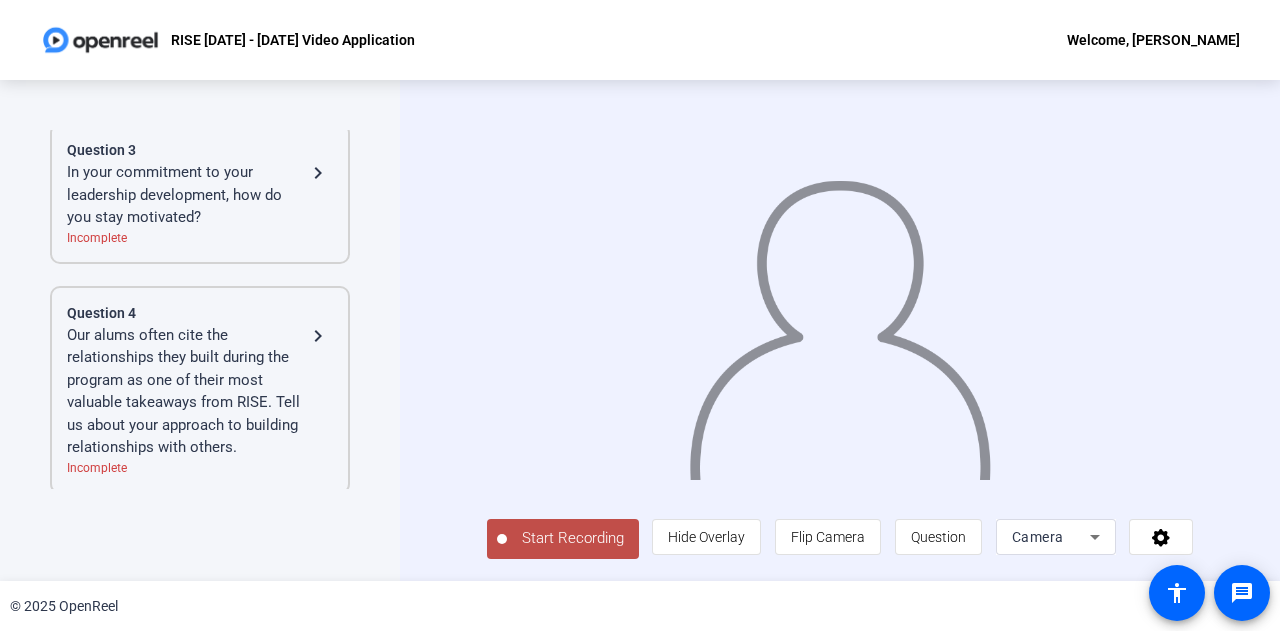 scroll, scrollTop: 600, scrollLeft: 0, axis: vertical 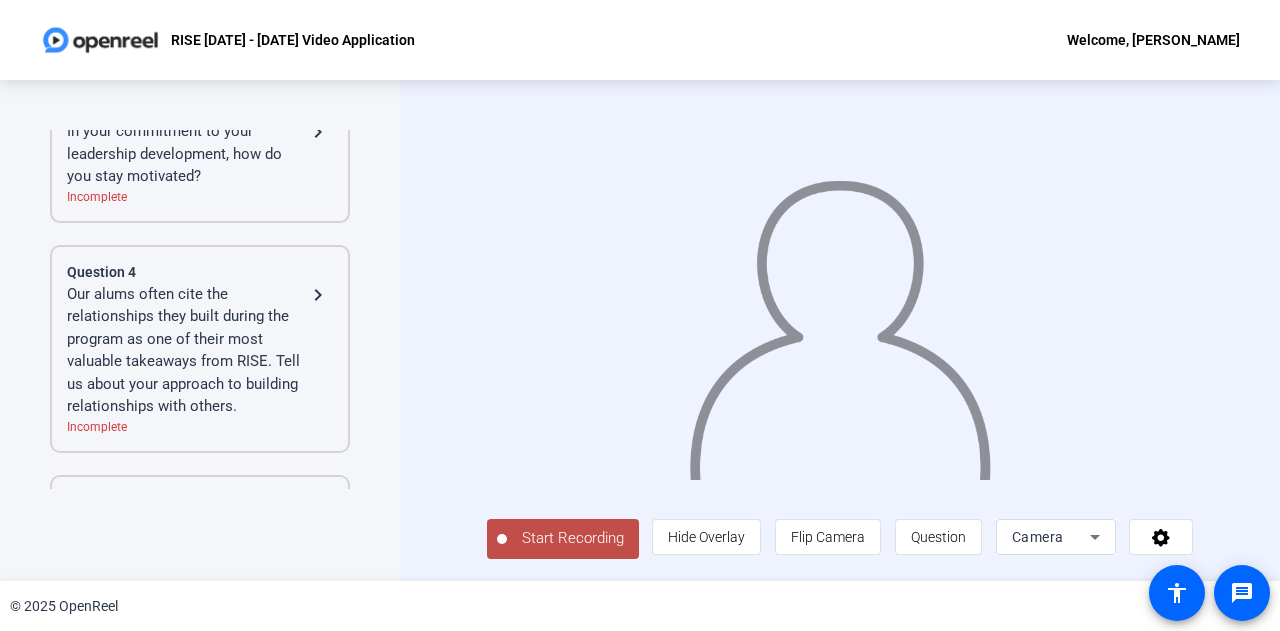 click on "Start Recording  person  Hide Overlay flip Flip Camera question_mark  Question Camera" 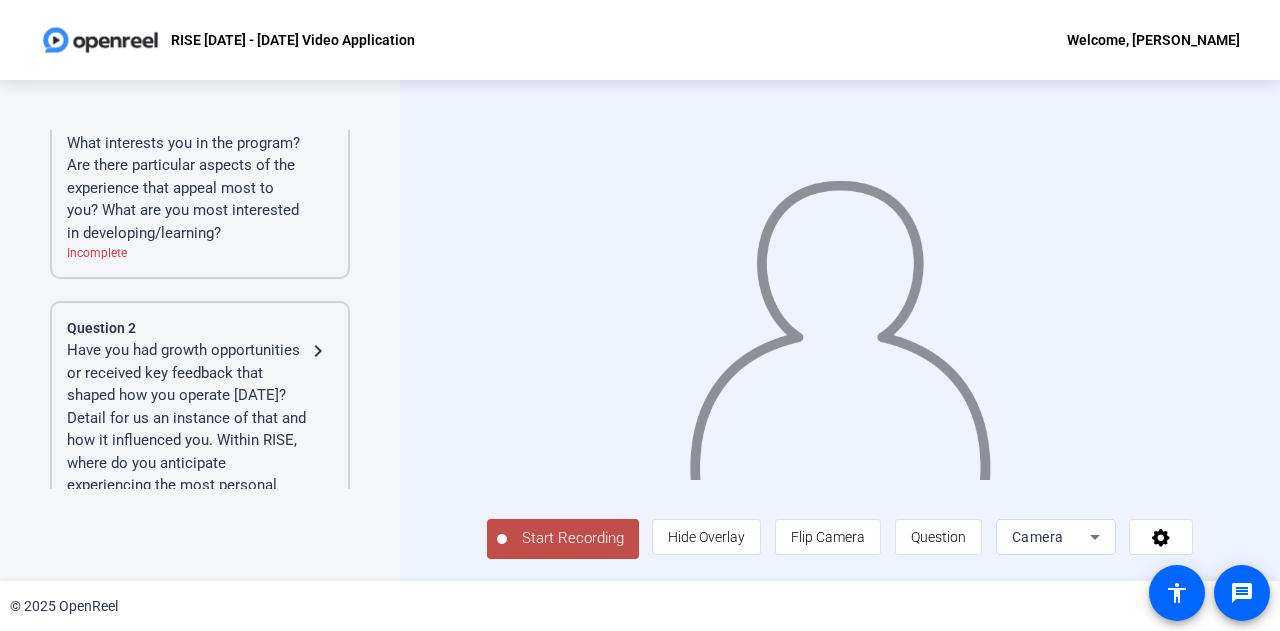 scroll, scrollTop: 0, scrollLeft: 0, axis: both 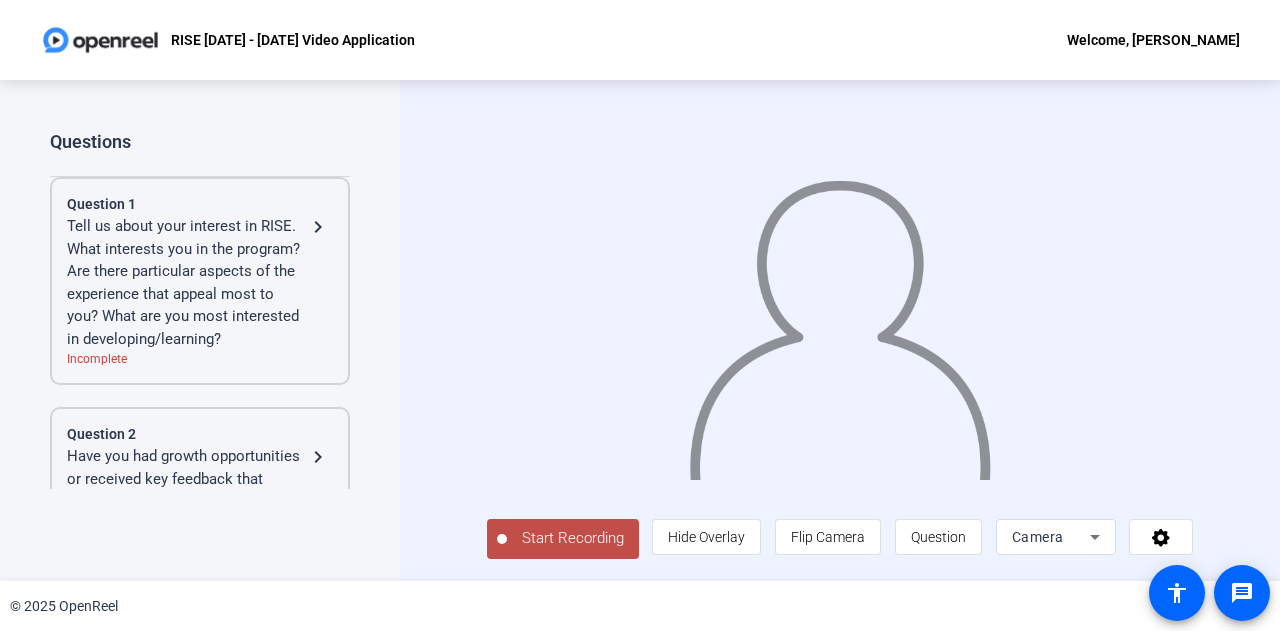 click on "Tell us about your interest in RISE. What interests you in the program? Are there particular aspects of the experience that appeal most to you? What are you most interested in developing/learning?" 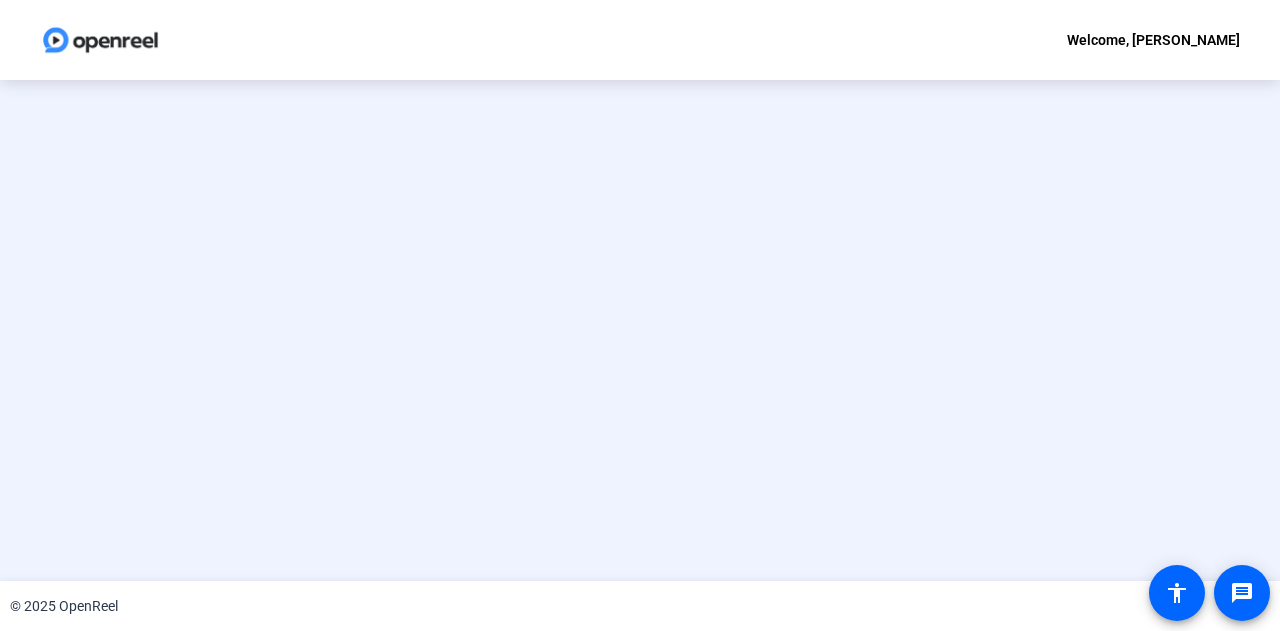 scroll, scrollTop: 0, scrollLeft: 0, axis: both 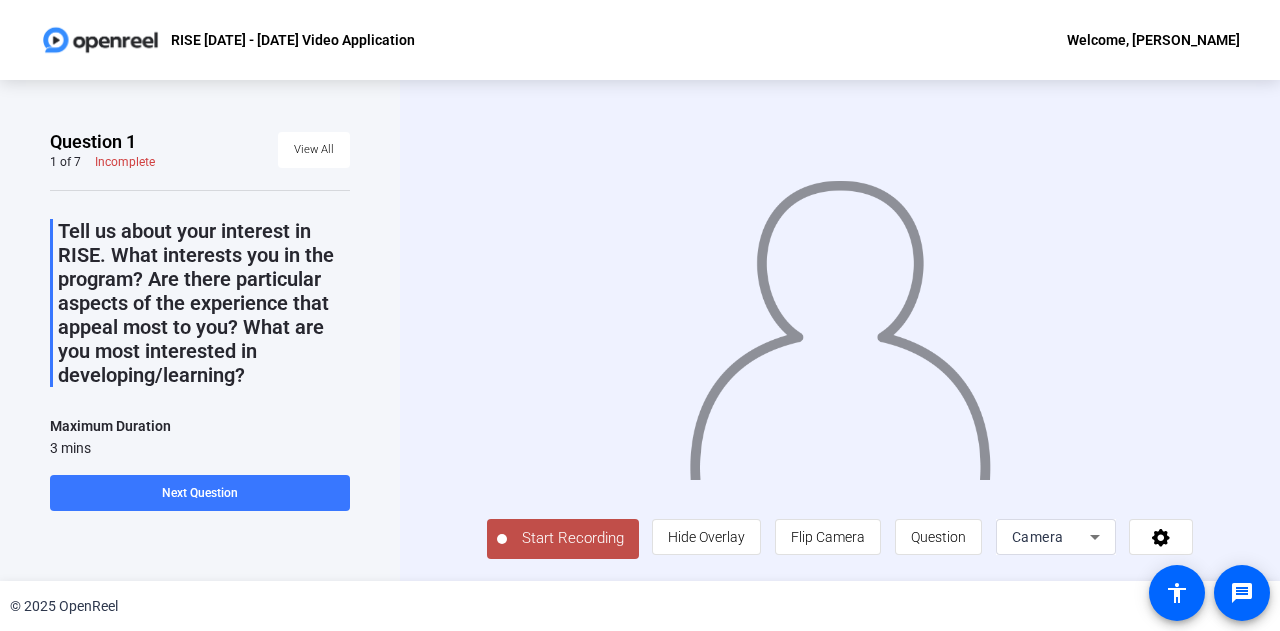 click on "Start Recording" 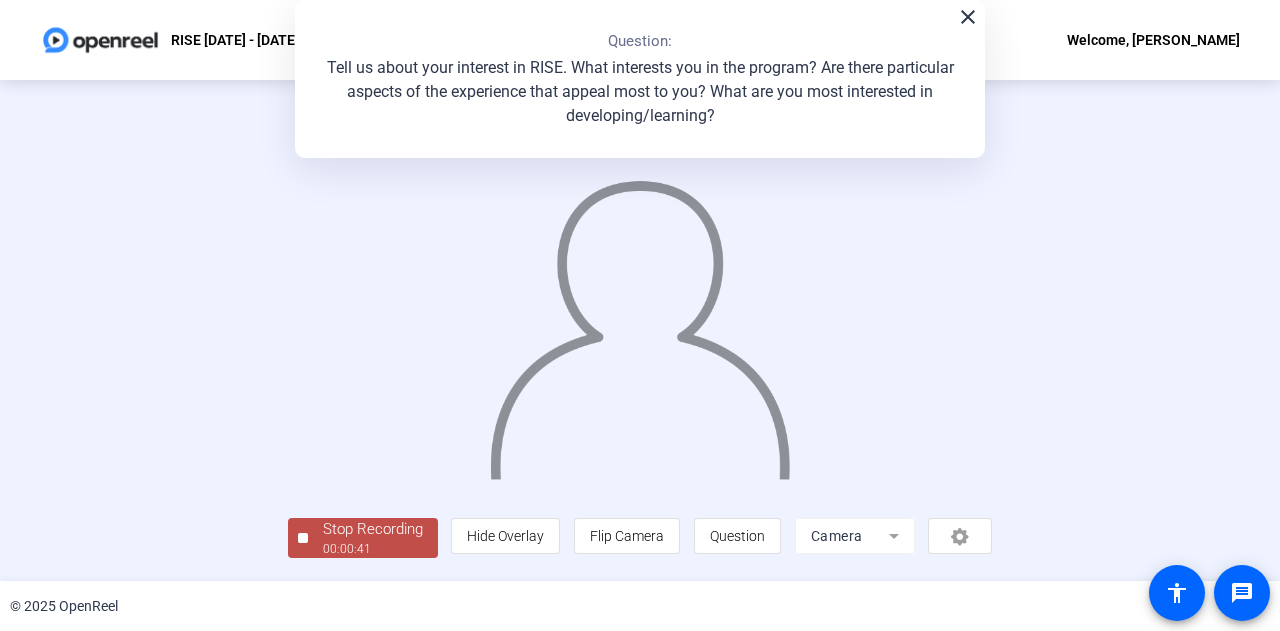 click 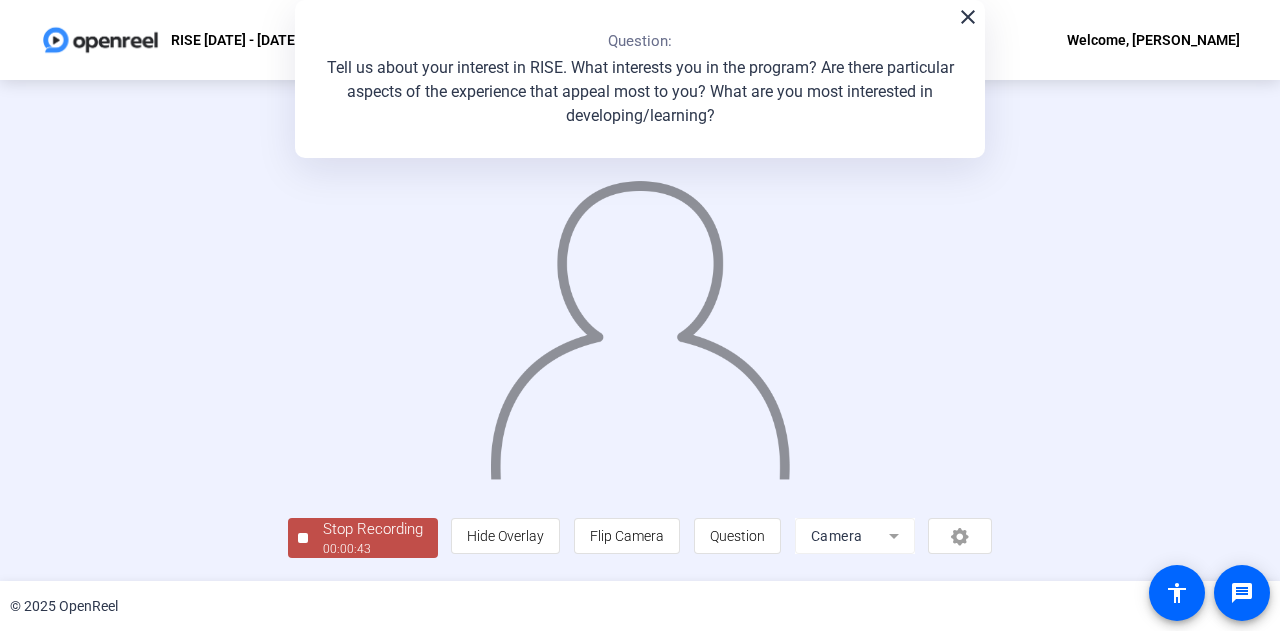 click on "close Question:  Tell us about your interest in RISE. What interests you in the program? Are there particular aspects of the experience that appeal most to you? What are you most interested in developing/learning?" 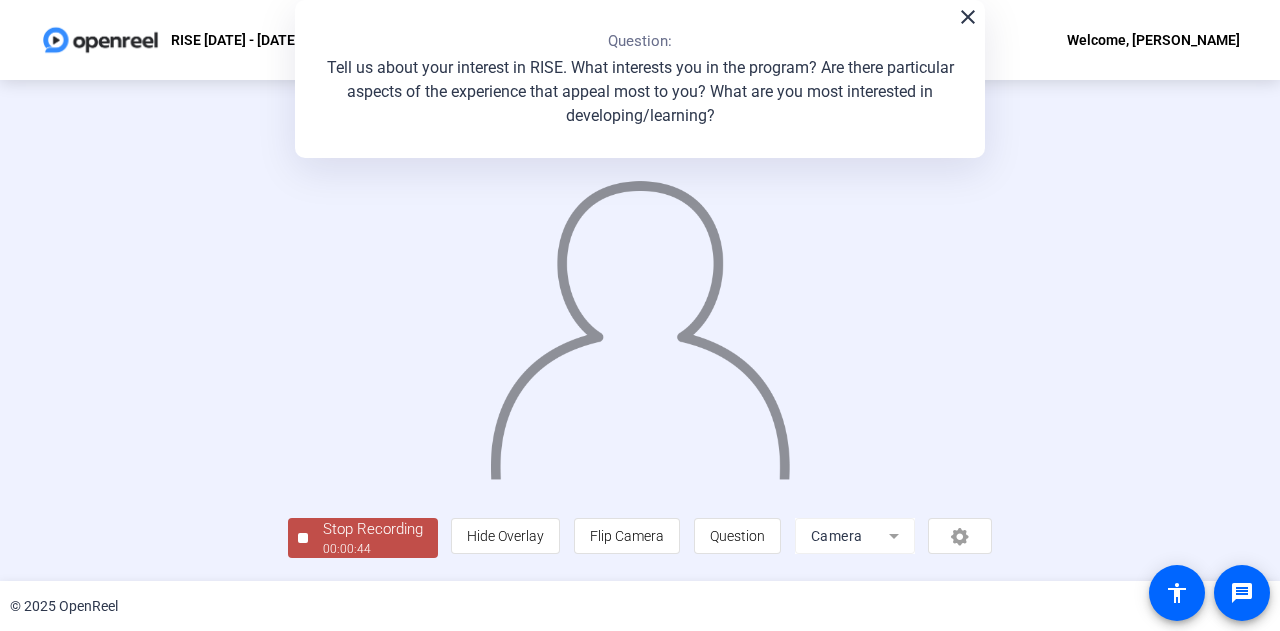 click on "RISE [DATE] - [DATE] Video Application Welcome, [PERSON_NAME]" 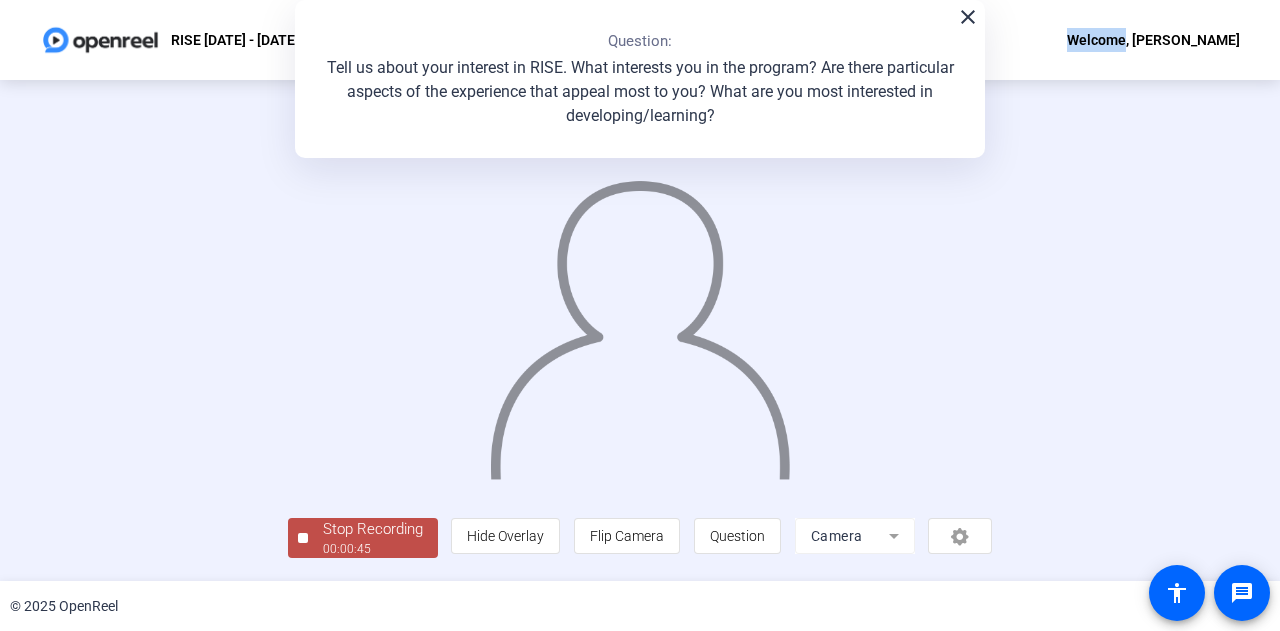 click on "RISE [DATE] - [DATE] Video Application Welcome, [PERSON_NAME]" 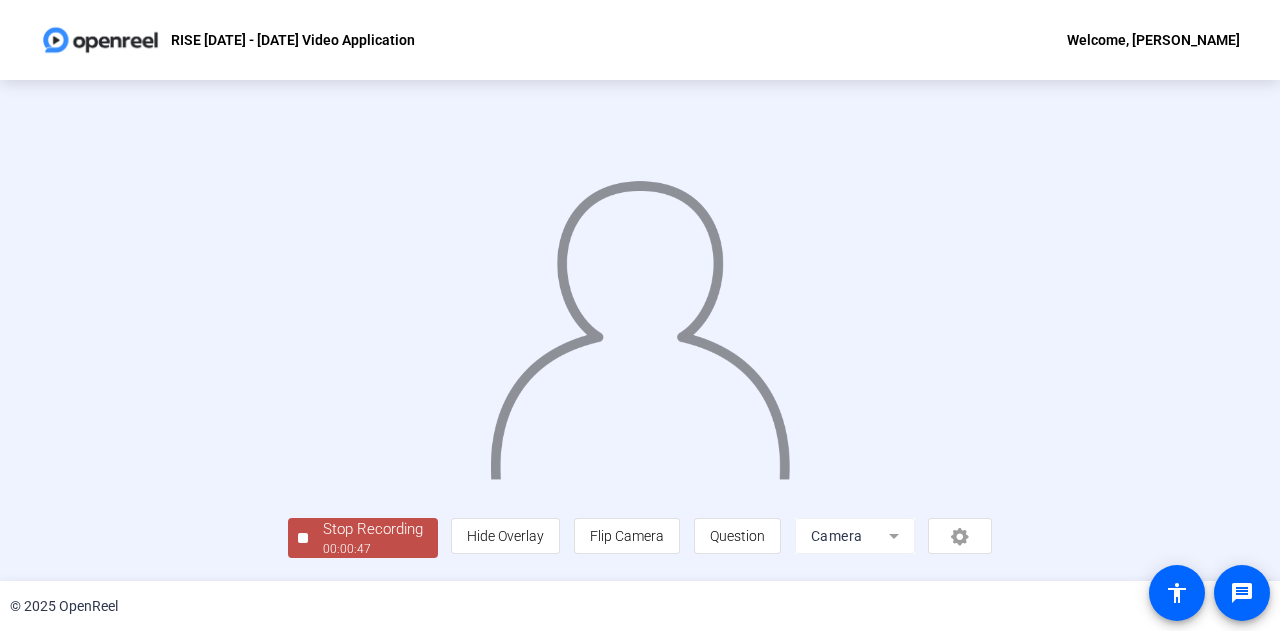 click 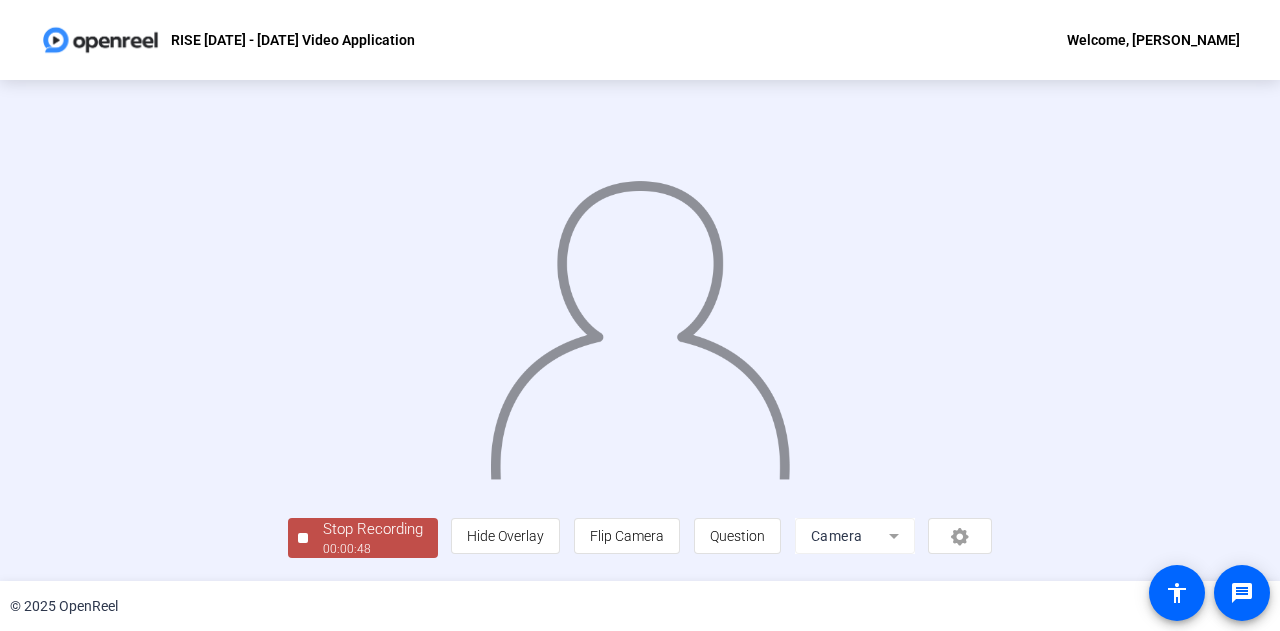 scroll, scrollTop: 100, scrollLeft: 0, axis: vertical 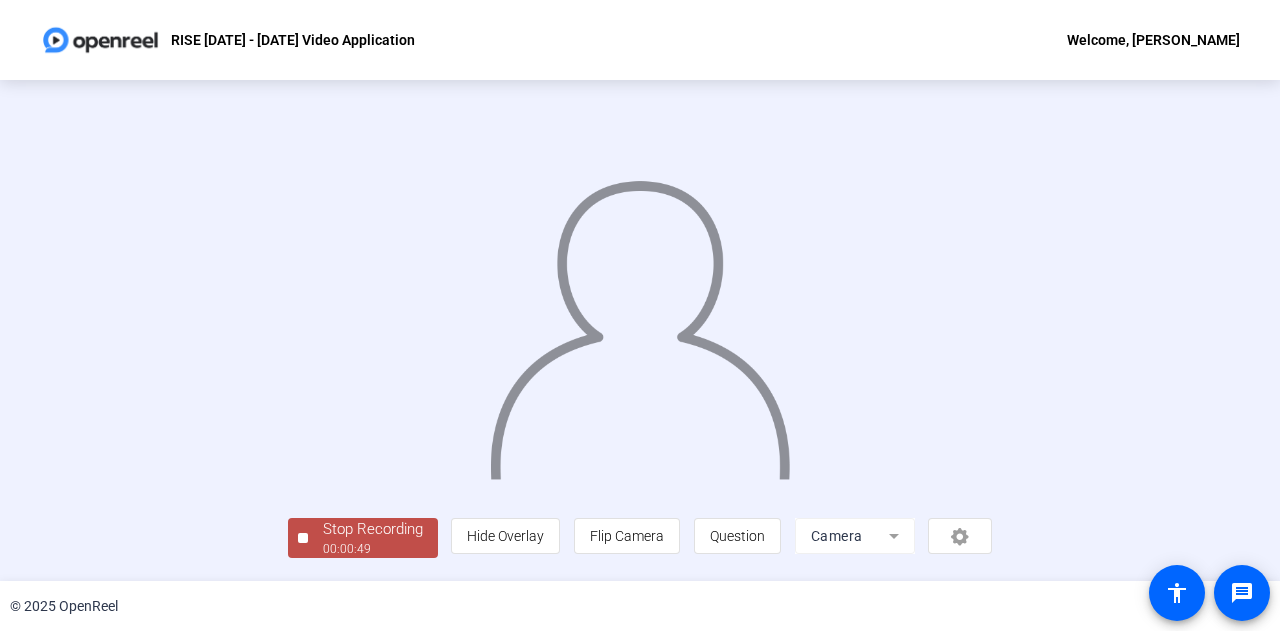click on "00:00:49" 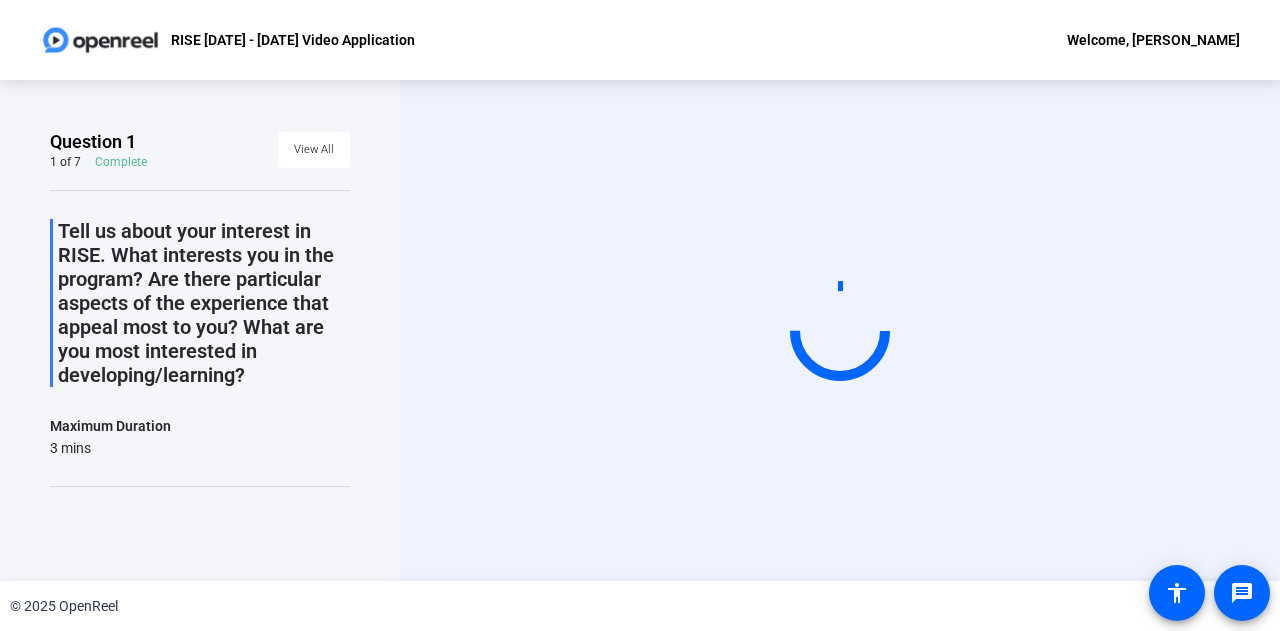 scroll, scrollTop: 0, scrollLeft: 0, axis: both 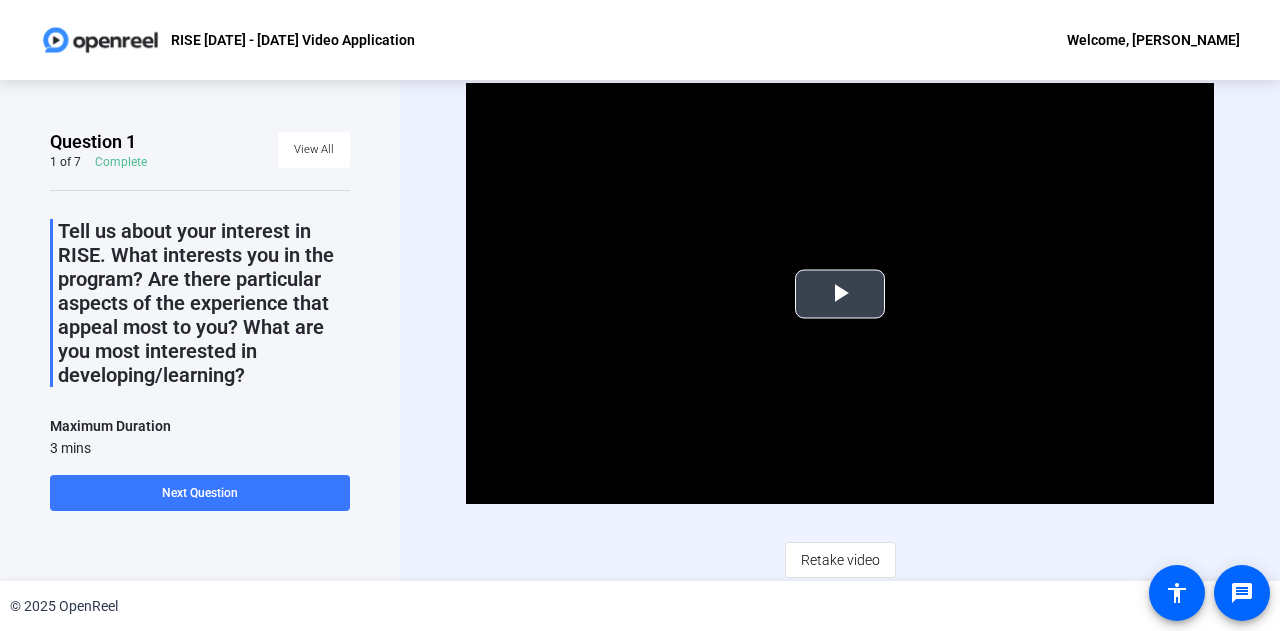click at bounding box center (840, 294) 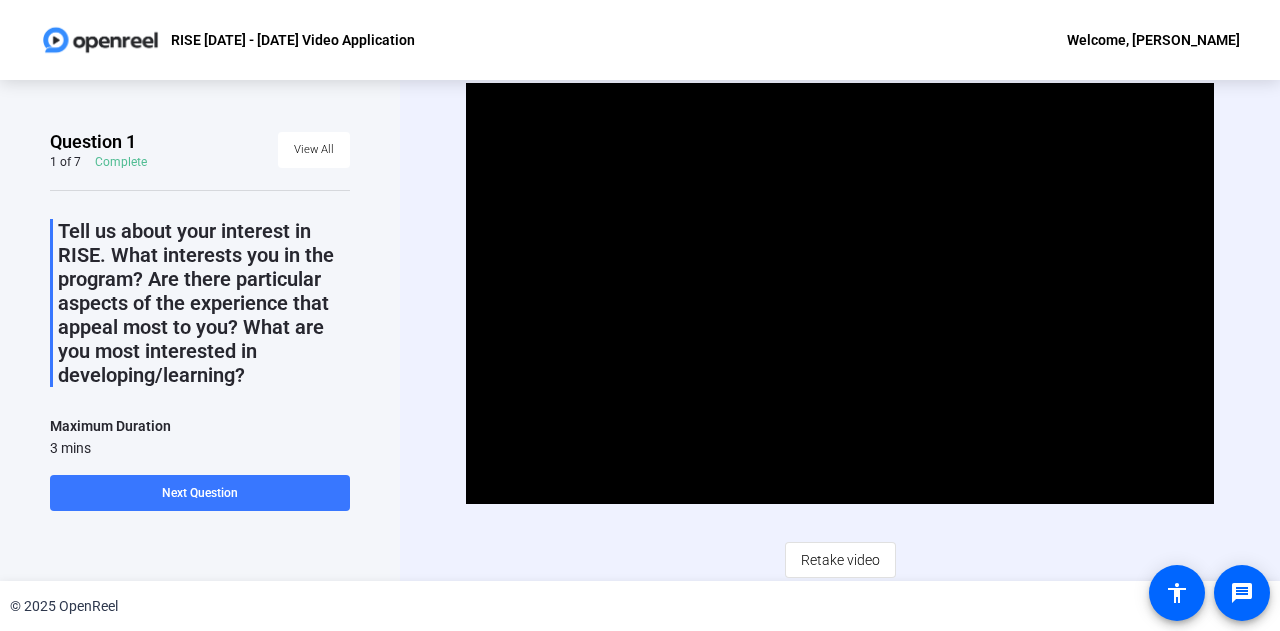 click on "Video Player is loading. Play Video Pause Mute Current Time  0:06 / Duration  0:50 Loaded :  100.00% 0:47 0:06 Stream Type  LIVE Seek to live, currently behind live LIVE Remaining Time  - 0:44   1x Playback Rate Chapters Chapters Descriptions descriptions off , selected Captions captions settings , opens captions settings dialog captions off , selected Audio Track Picture-in-Picture Fullscreen This is a modal window. Beginning of dialog window. Escape will cancel and close the window. Text Color White Black [PERSON_NAME] Blue Yellow Magenta Cyan Transparency Opaque Semi-Transparent Background Color Black White [PERSON_NAME] Blue Yellow Magenta Cyan Transparency Opaque Semi-Transparent Transparent Window Color Black White [PERSON_NAME] Blue Yellow Magenta Cyan Transparency Transparent Semi-Transparent Opaque Font Size 50% 75% 100% 125% 150% 175% 200% 300% 400% Text Edge Style None Raised Depressed Uniform Dropshadow Font Family Proportional Sans-Serif Monospace Sans-Serif Proportional Serif Monospace Serif Casual" 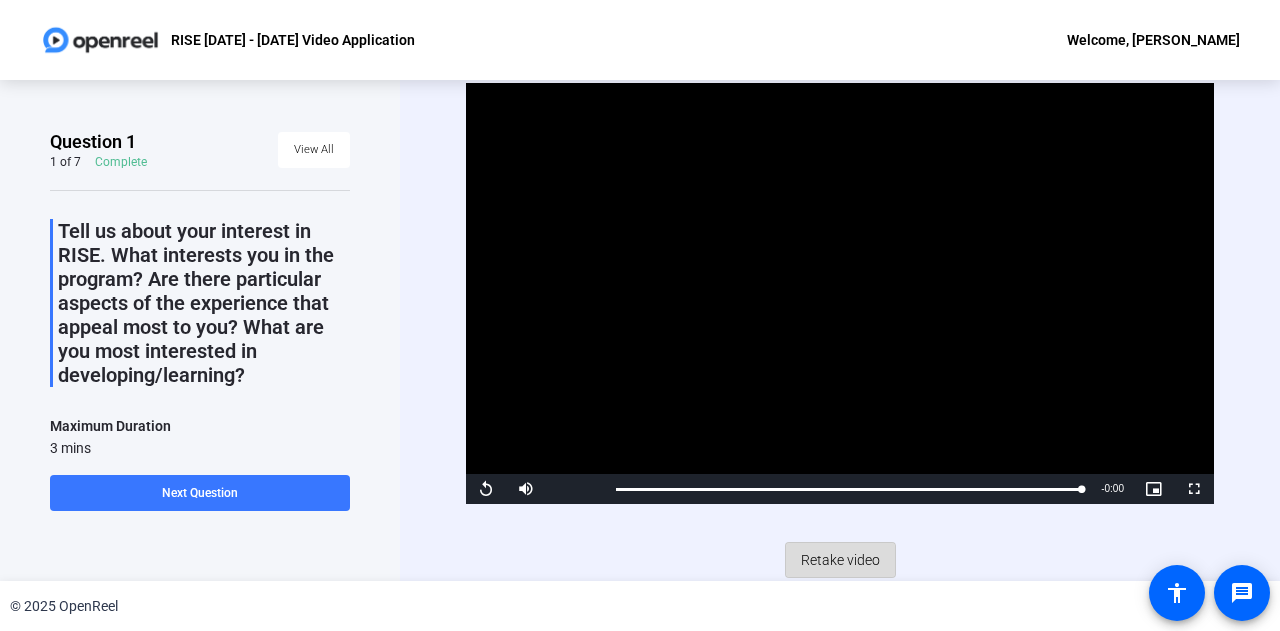 click on "Retake video" 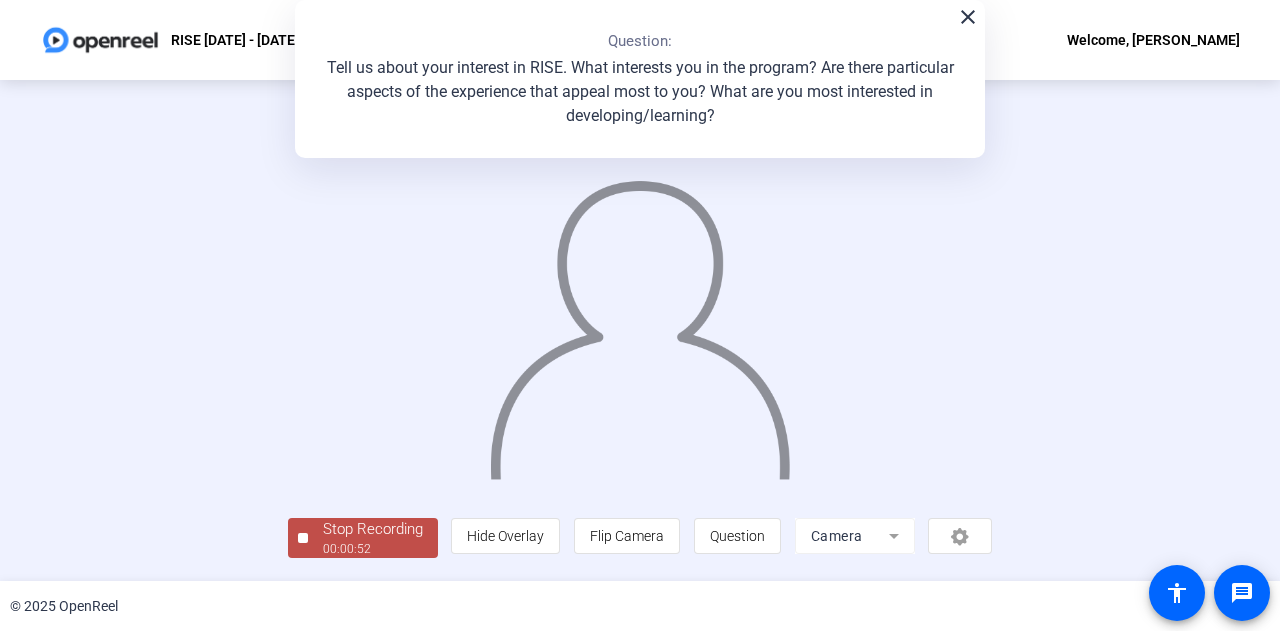 scroll, scrollTop: 100, scrollLeft: 0, axis: vertical 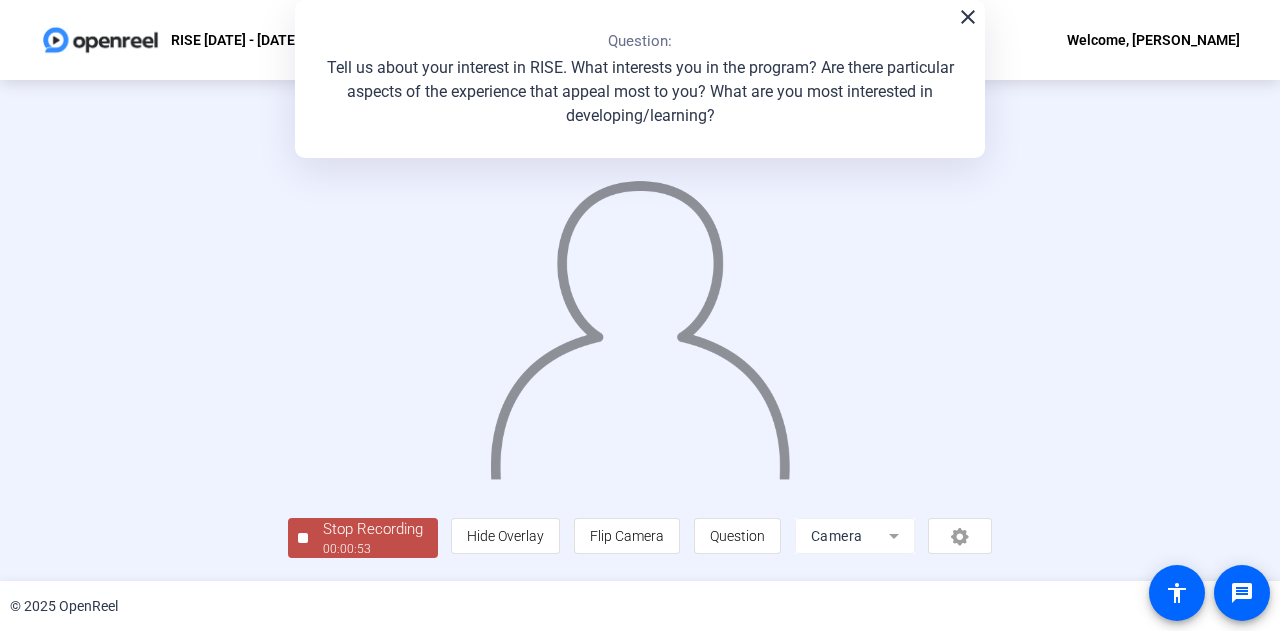 click on "00:00:53" 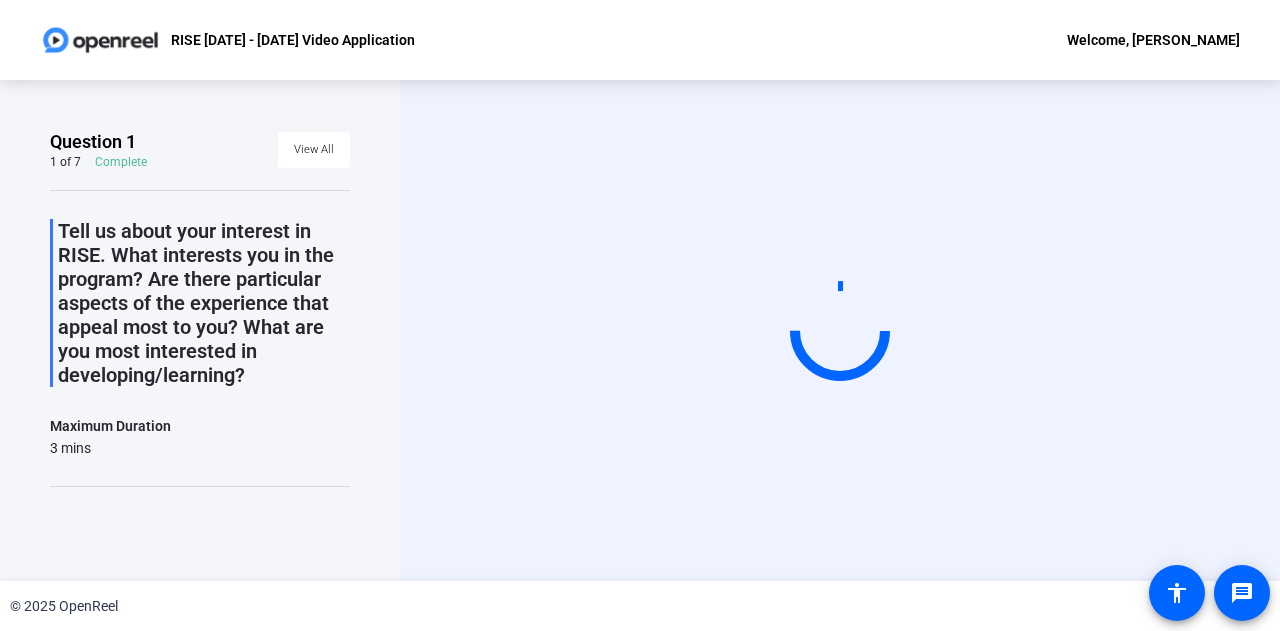 scroll, scrollTop: 0, scrollLeft: 0, axis: both 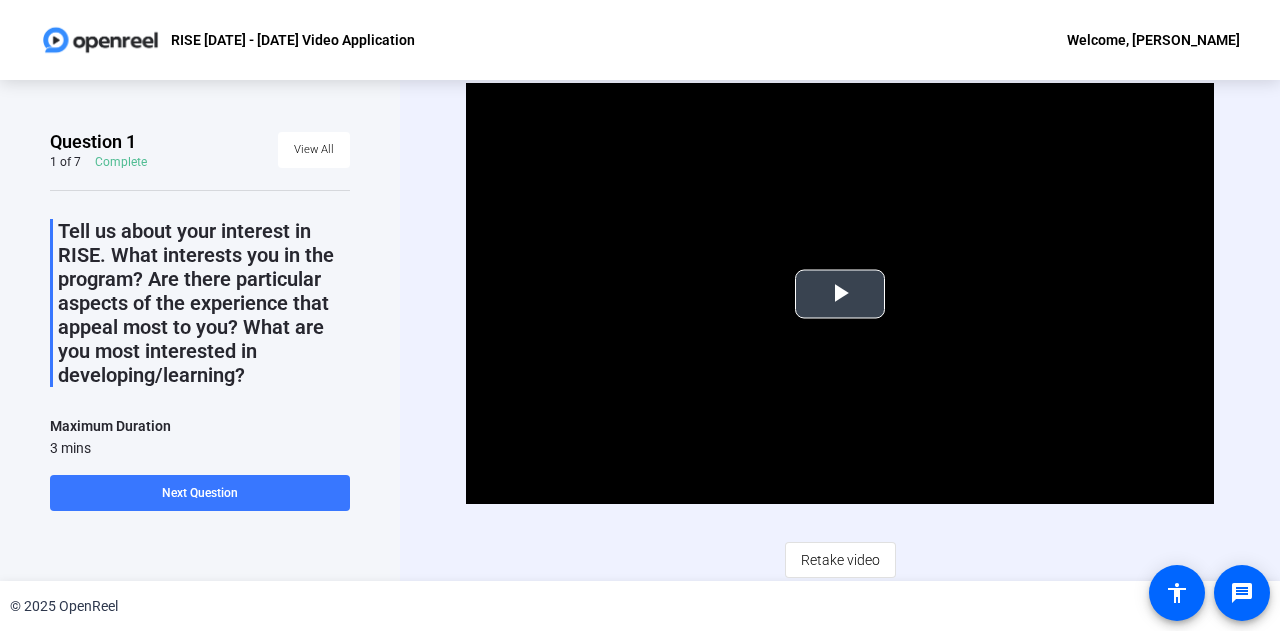 click at bounding box center [840, 294] 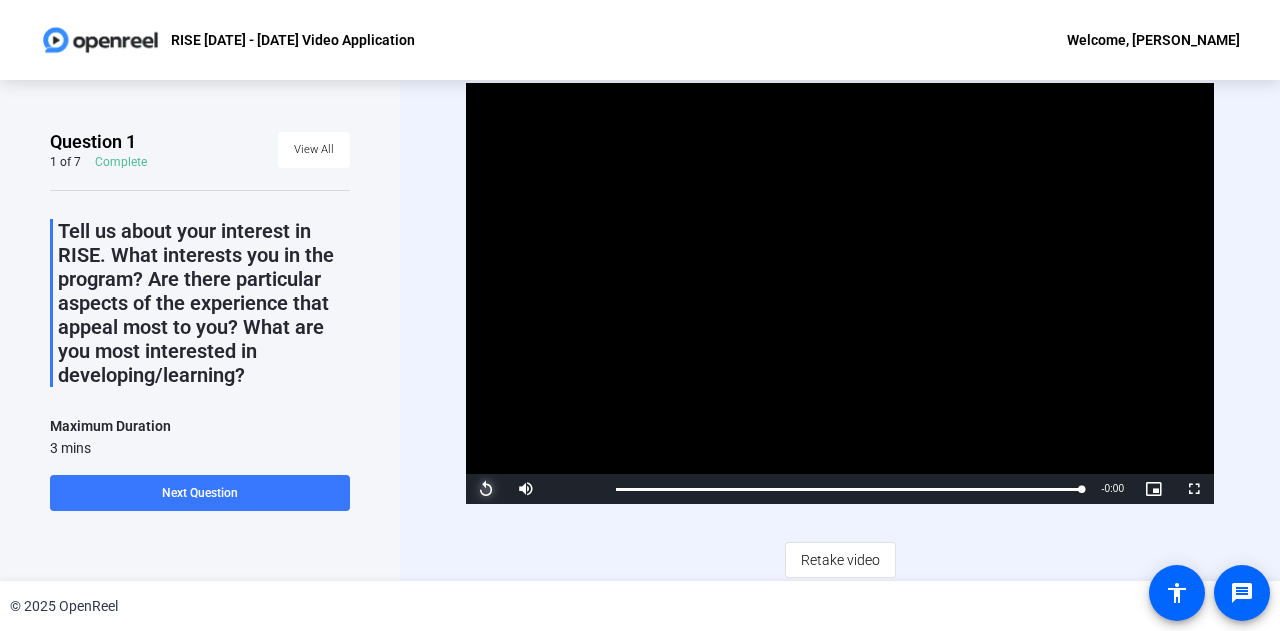 click at bounding box center [486, 489] 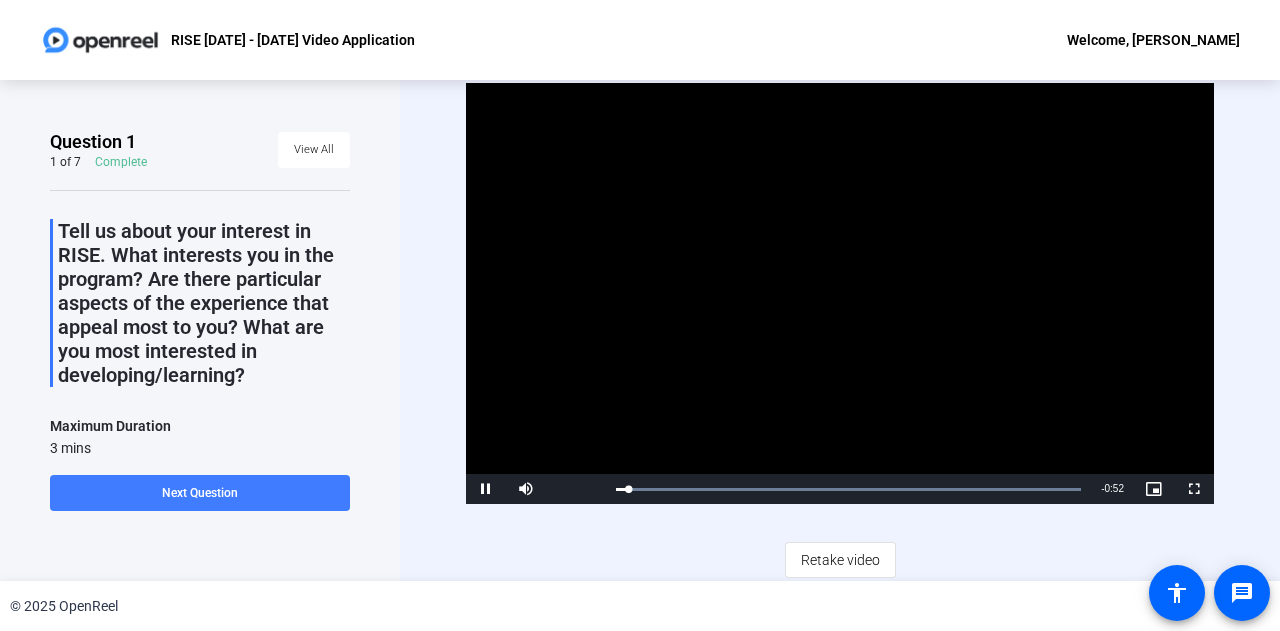 click 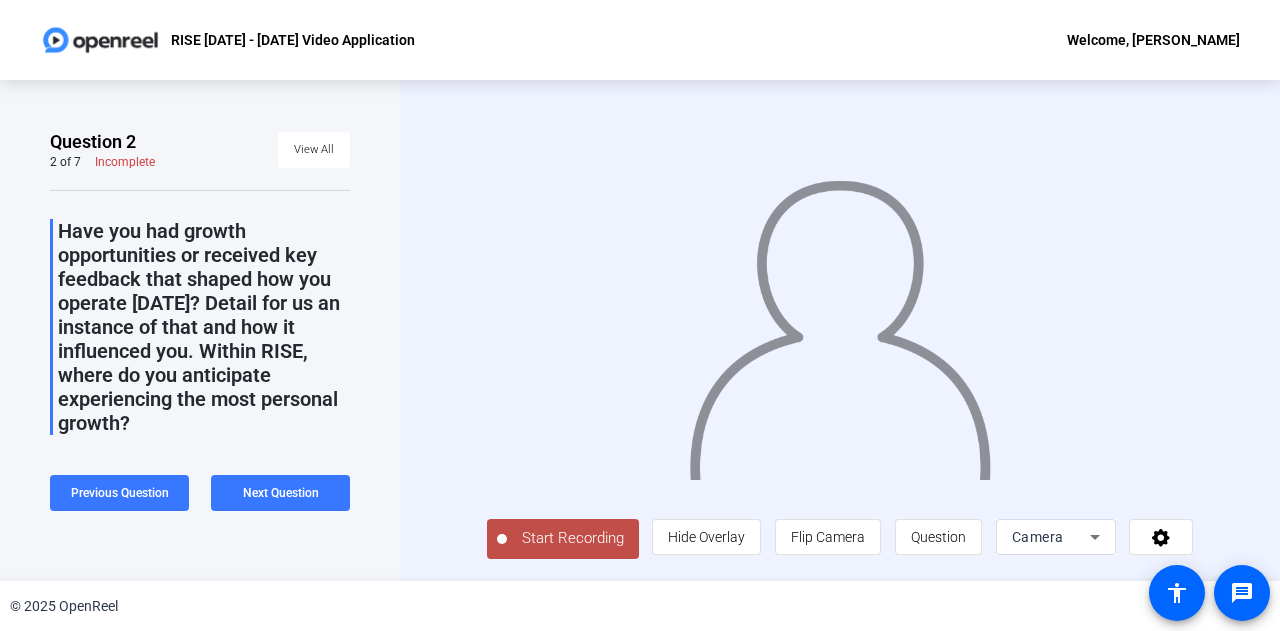 click on "Start Recording" 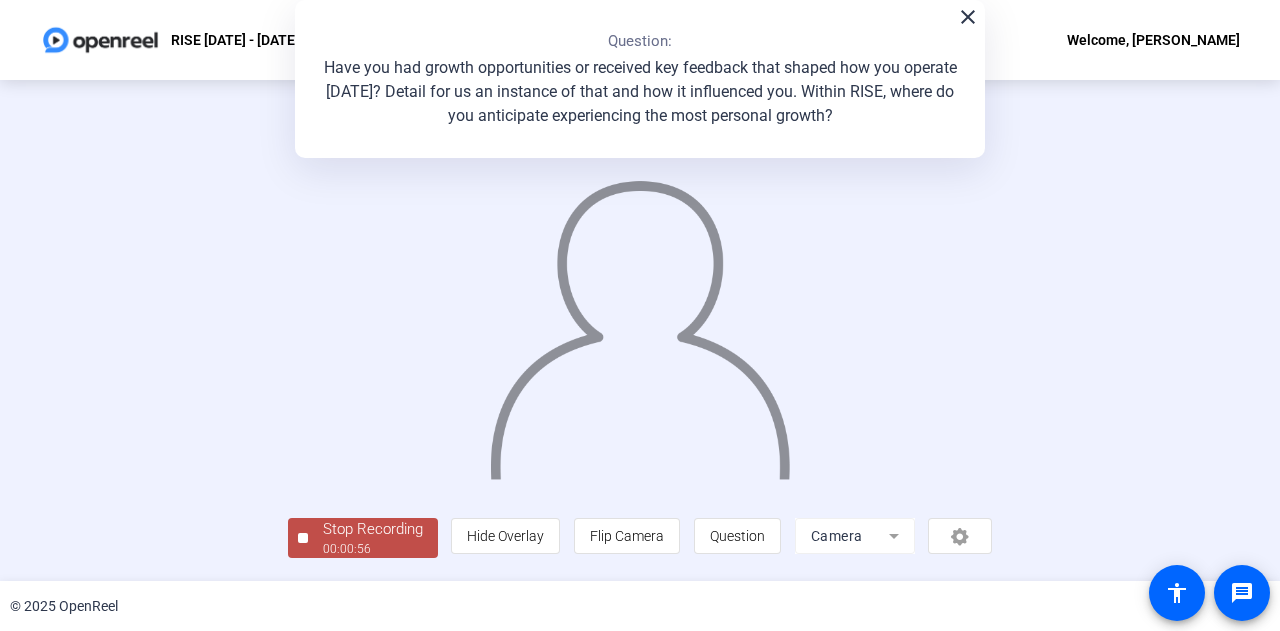 scroll, scrollTop: 100, scrollLeft: 0, axis: vertical 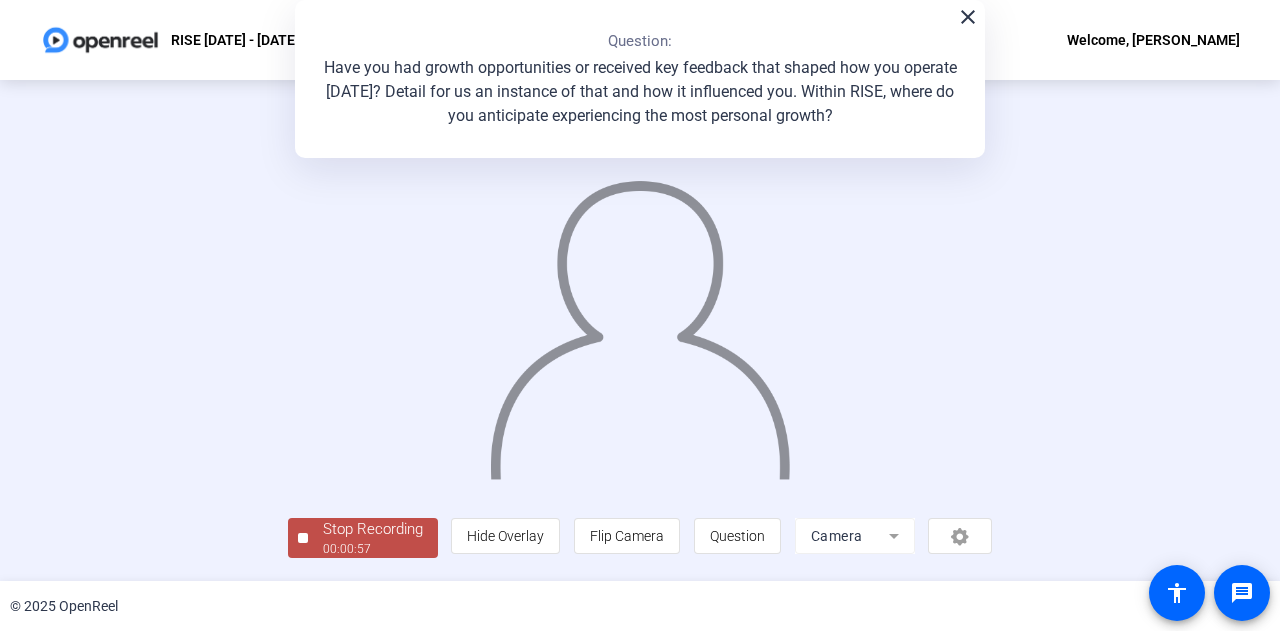 click on "00:00:57" 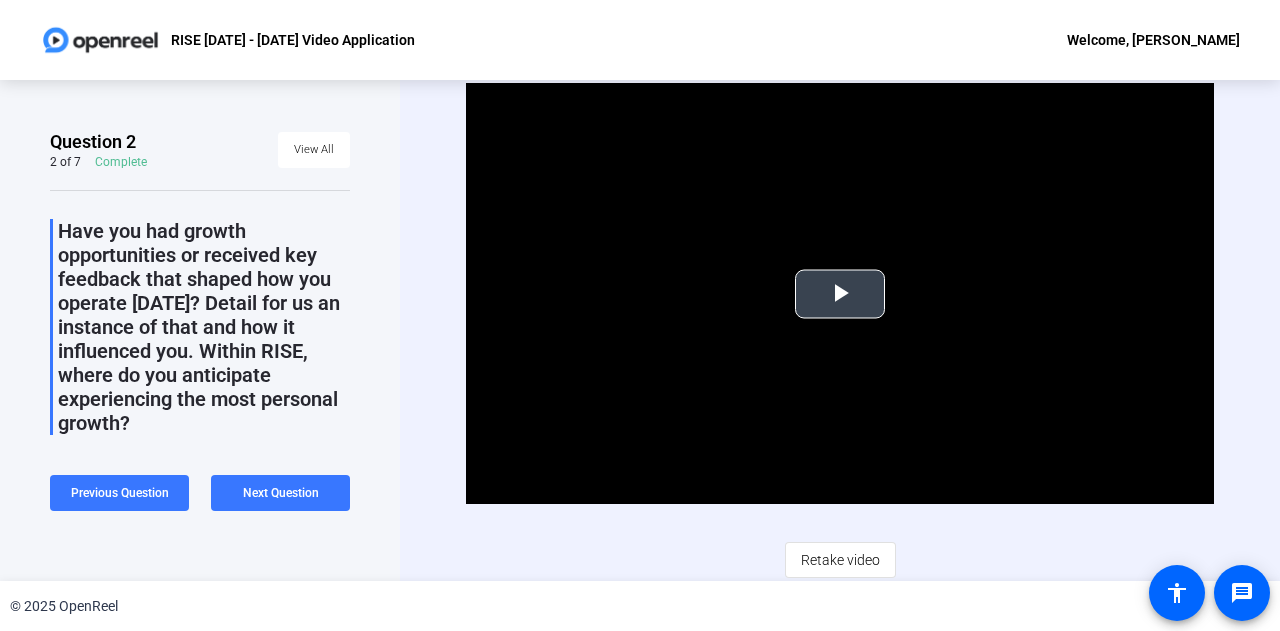 click at bounding box center [840, 294] 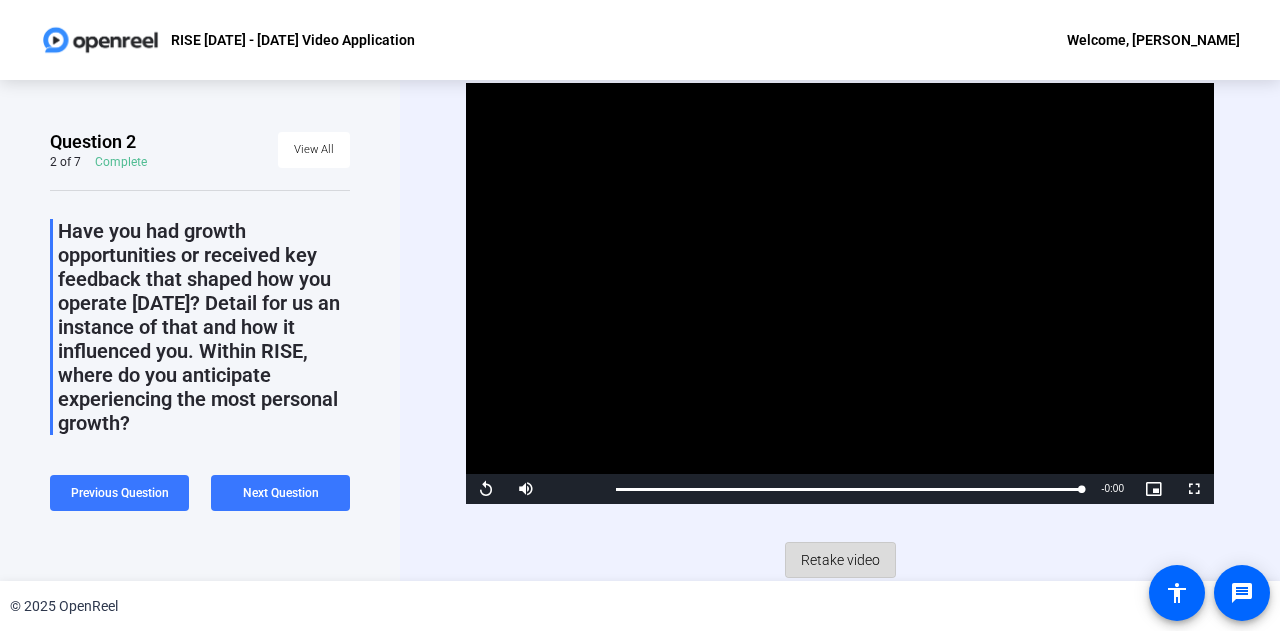 click on "Retake video" 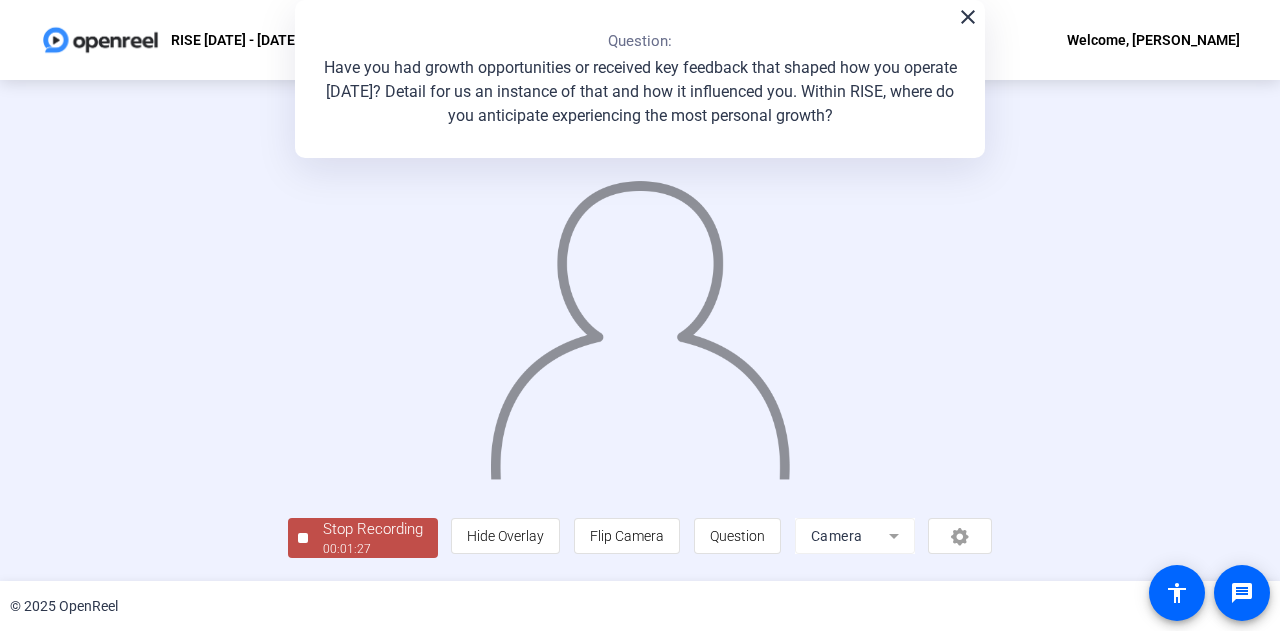 scroll, scrollTop: 100, scrollLeft: 0, axis: vertical 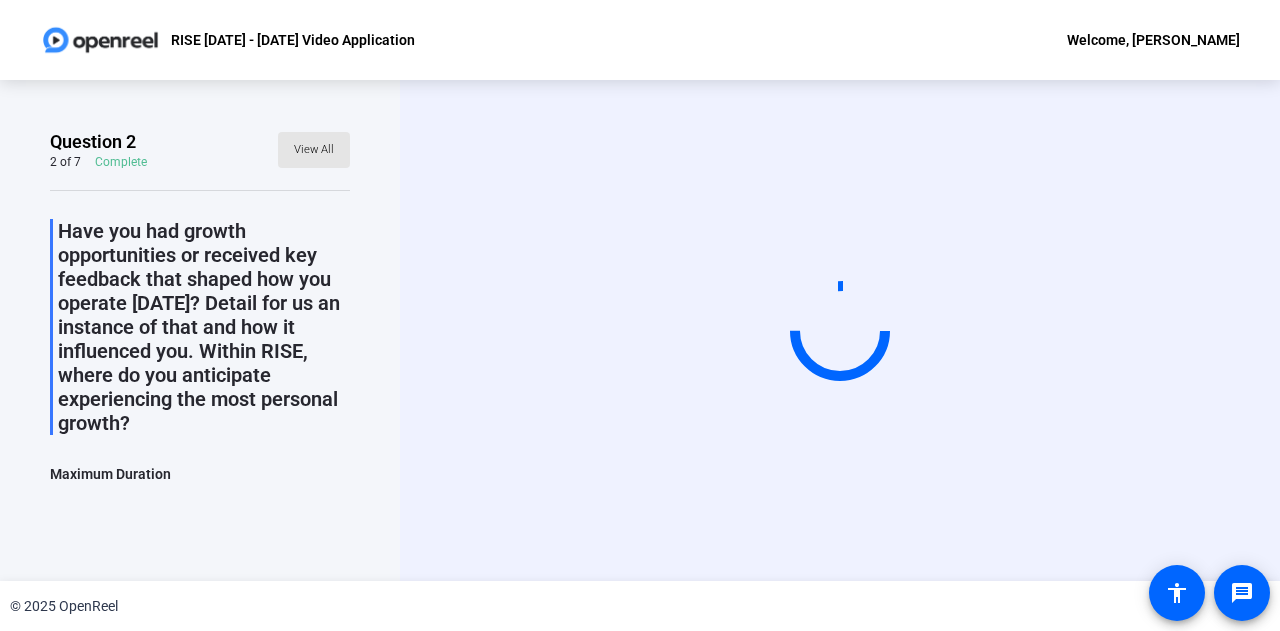 click 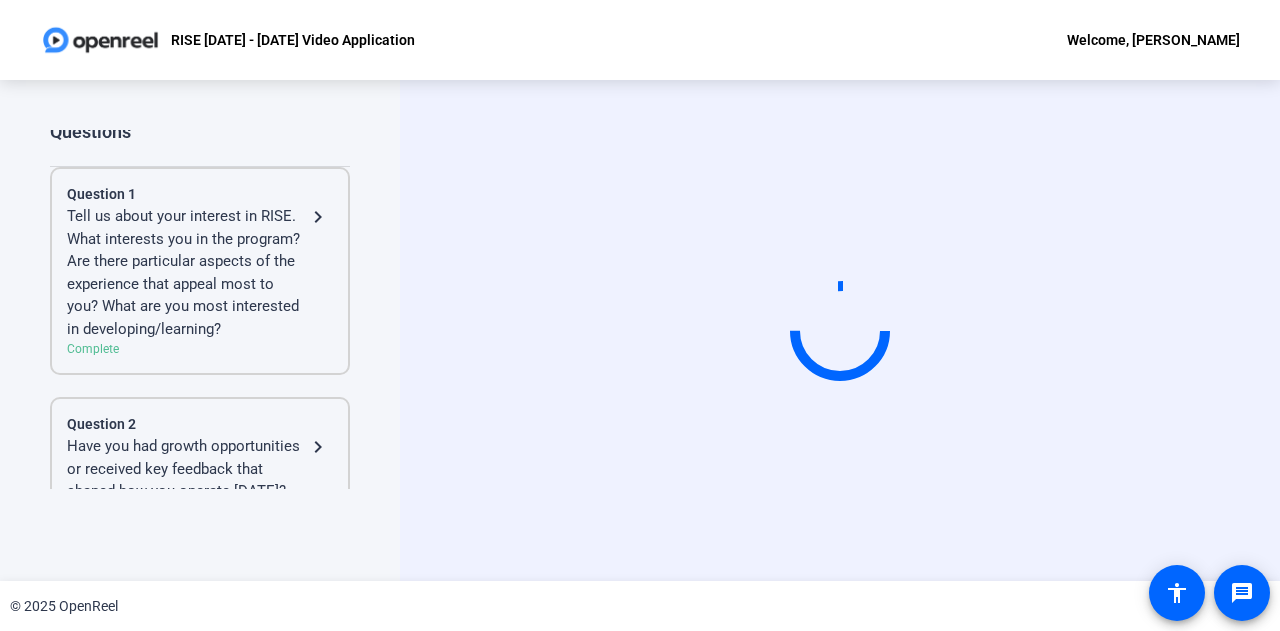 scroll, scrollTop: 0, scrollLeft: 0, axis: both 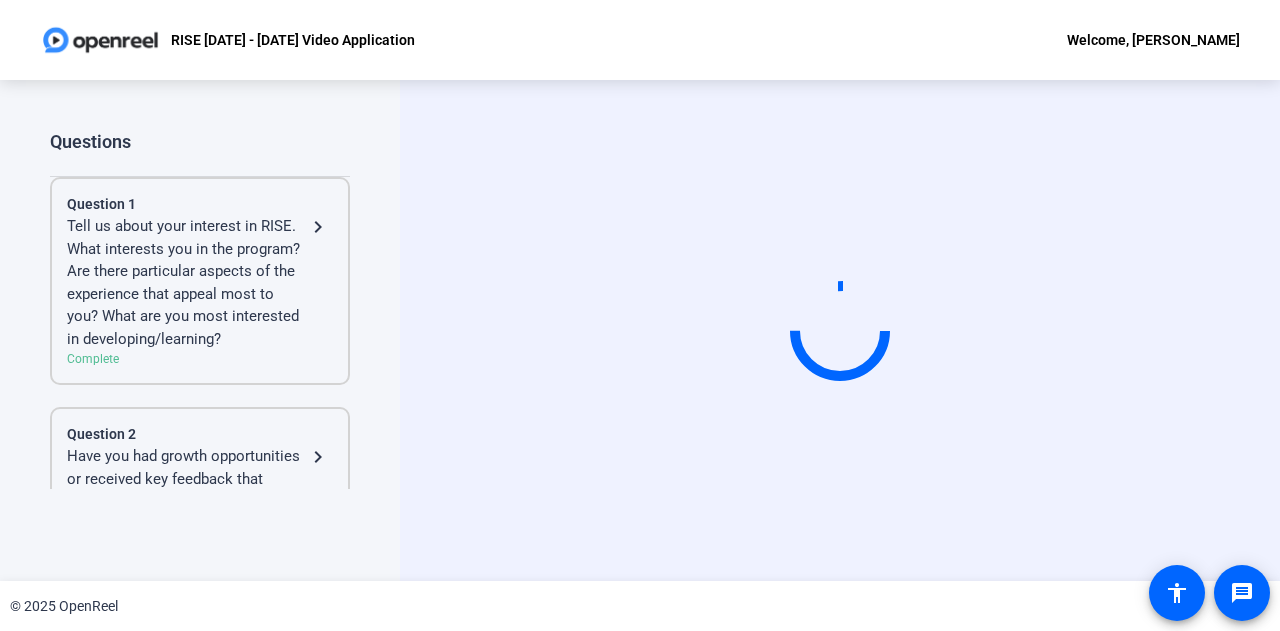 click on "Tell us about your interest in RISE. What interests you in the program? Are there particular aspects of the experience that appeal most to you? What are you most interested in developing/learning?" 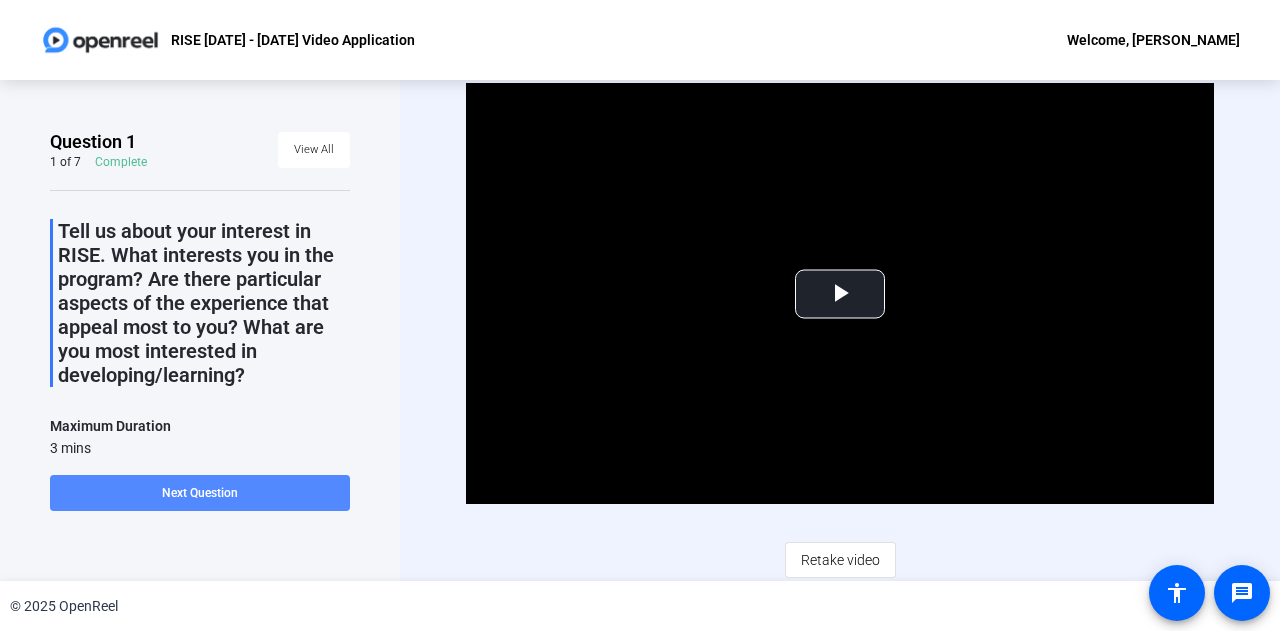 click on "Next Question" 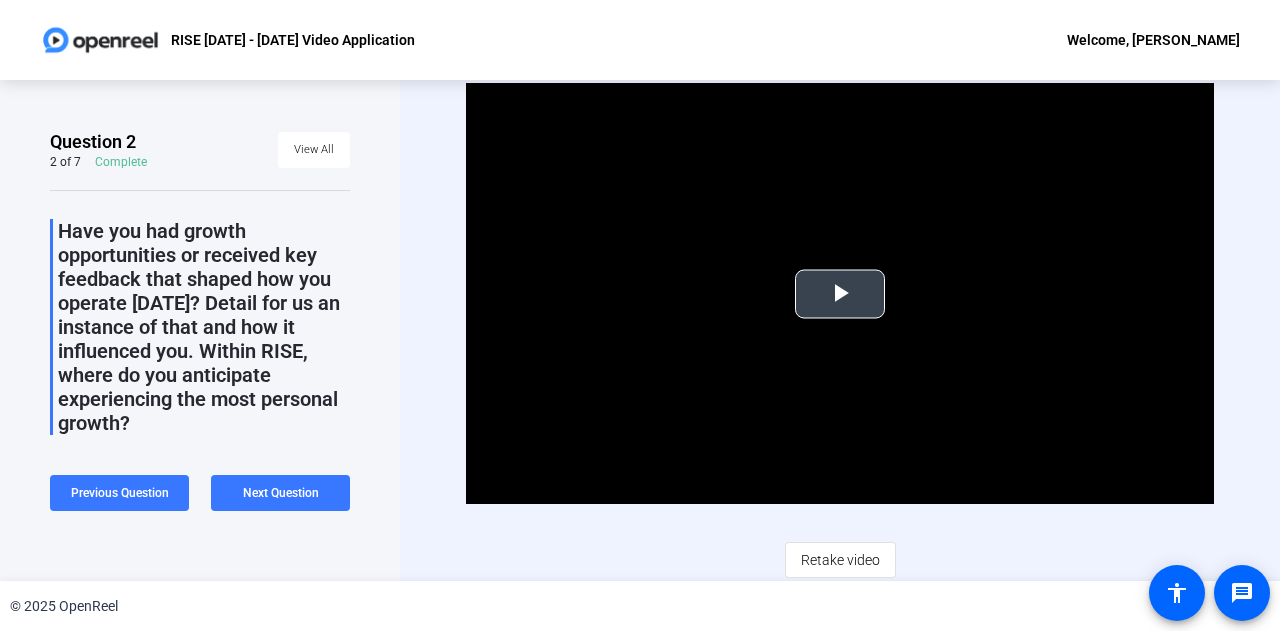 click at bounding box center [840, 294] 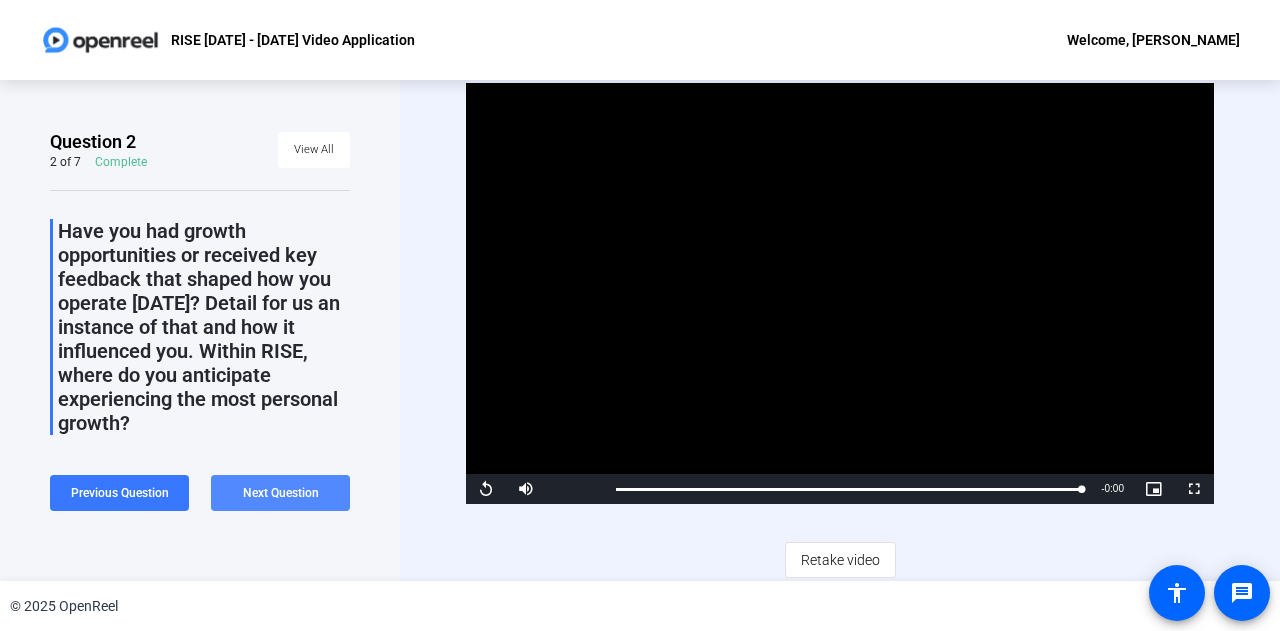 click on "Next Question" 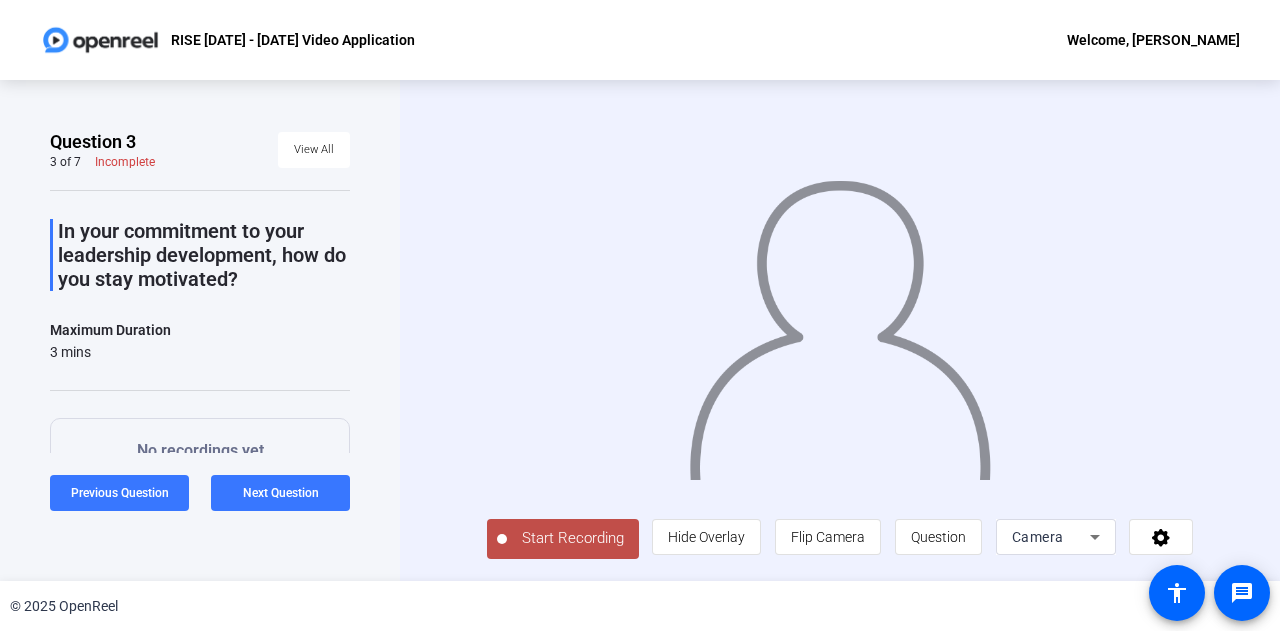 click on "Start Recording" 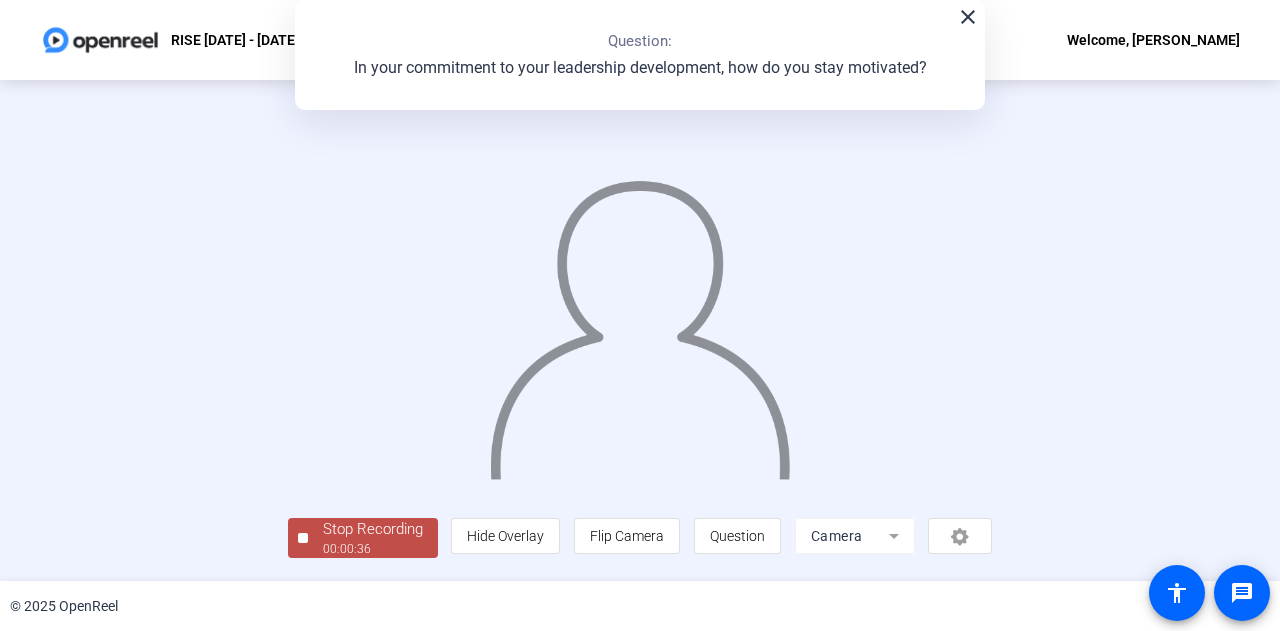 scroll, scrollTop: 100, scrollLeft: 0, axis: vertical 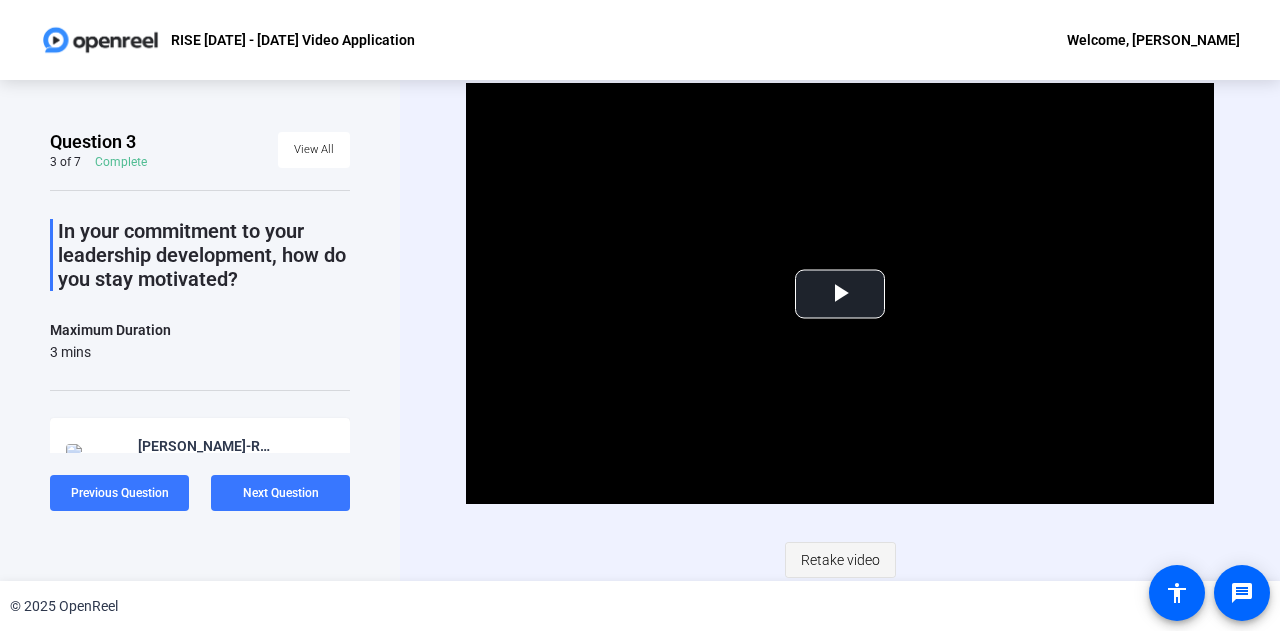 click on "Retake video" 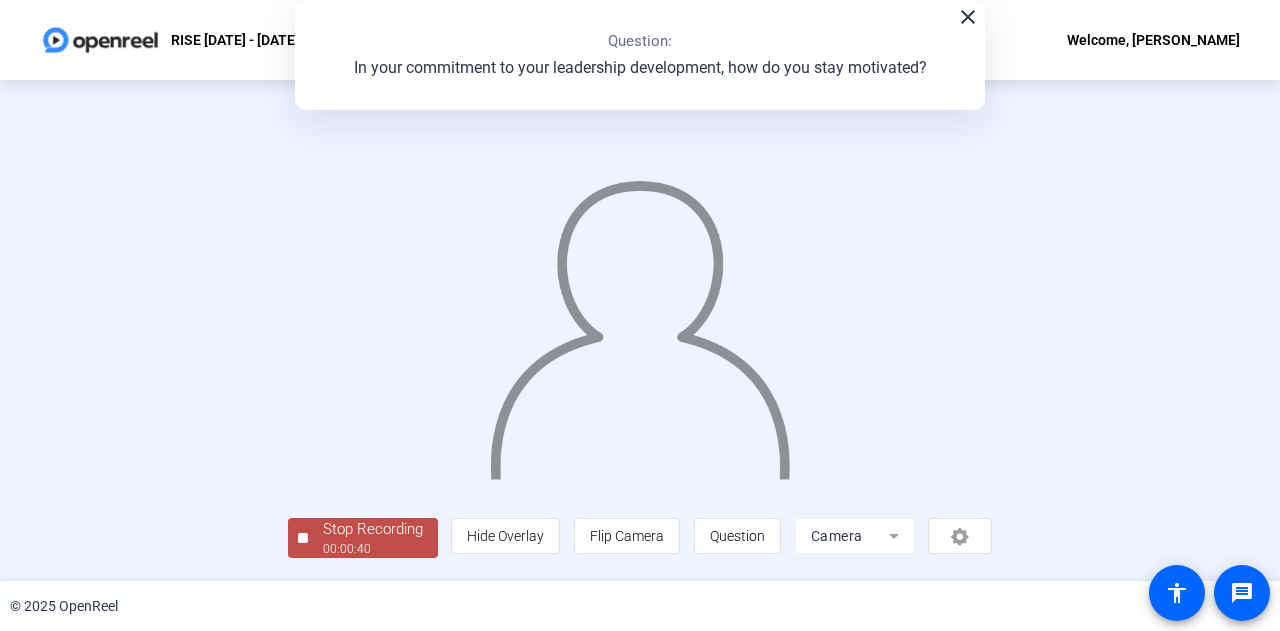scroll, scrollTop: 100, scrollLeft: 0, axis: vertical 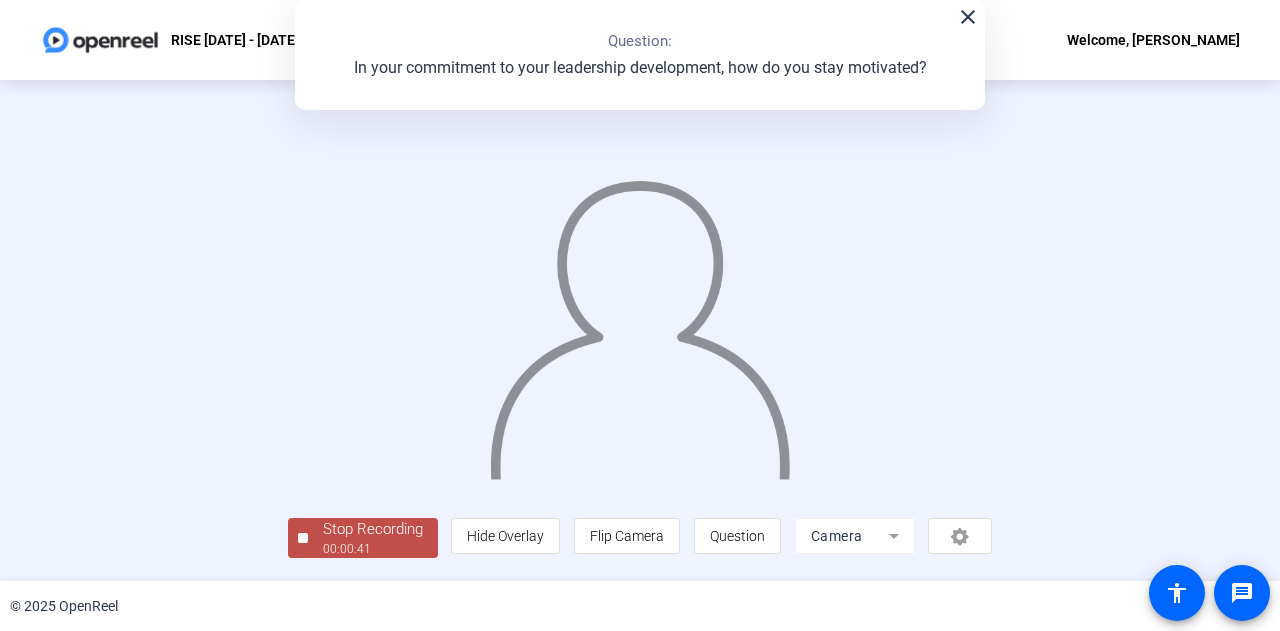 click on "Stop Recording" 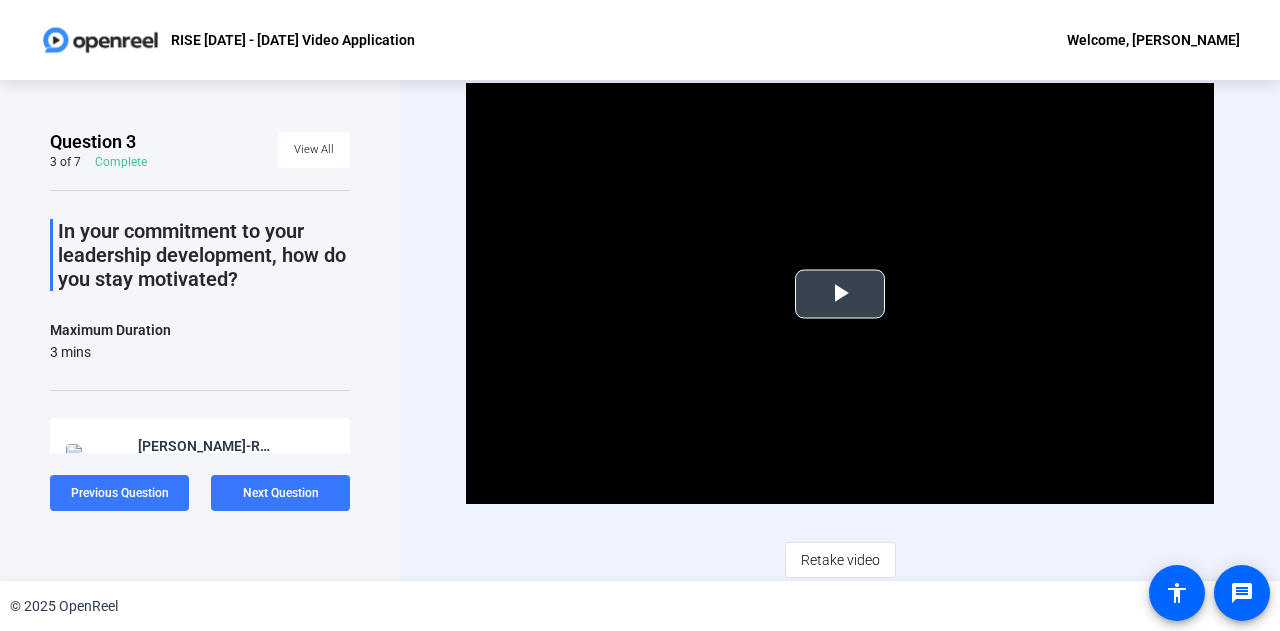 click at bounding box center (840, 294) 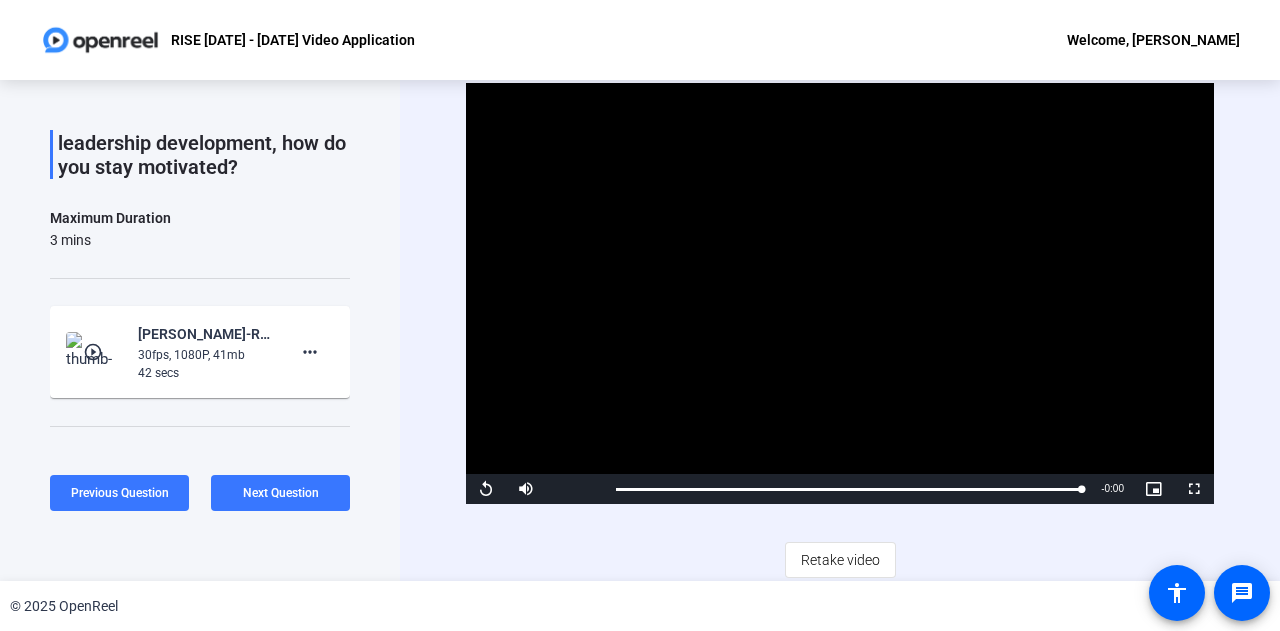 scroll, scrollTop: 210, scrollLeft: 0, axis: vertical 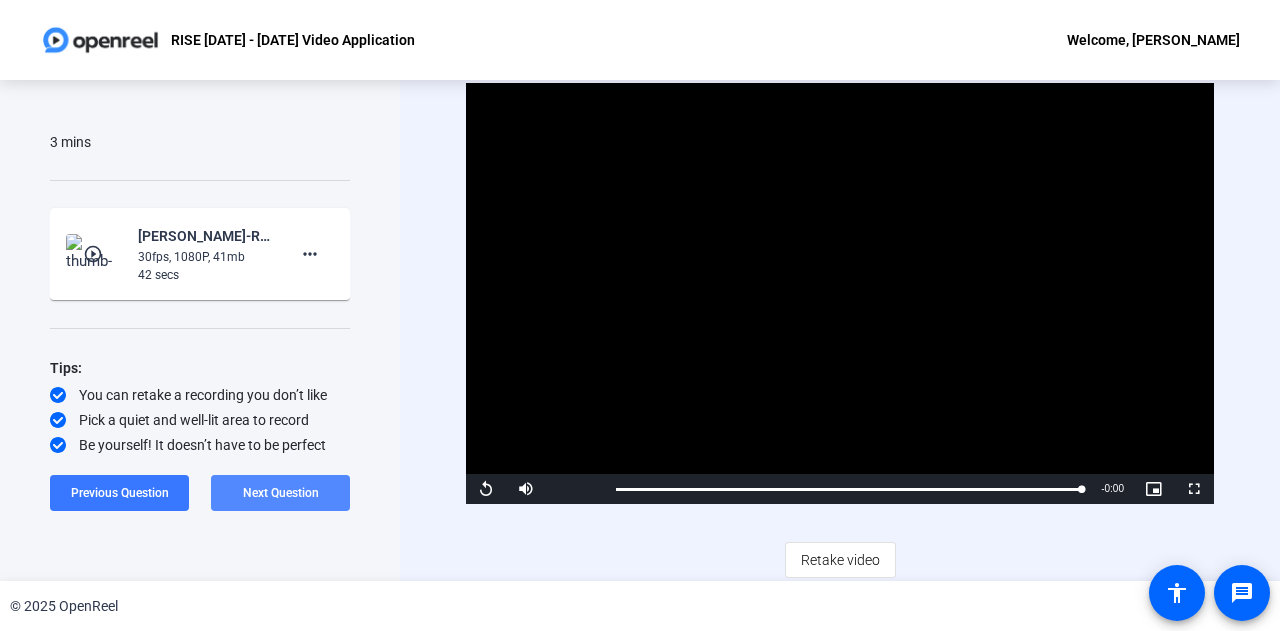 click on "Next Question" 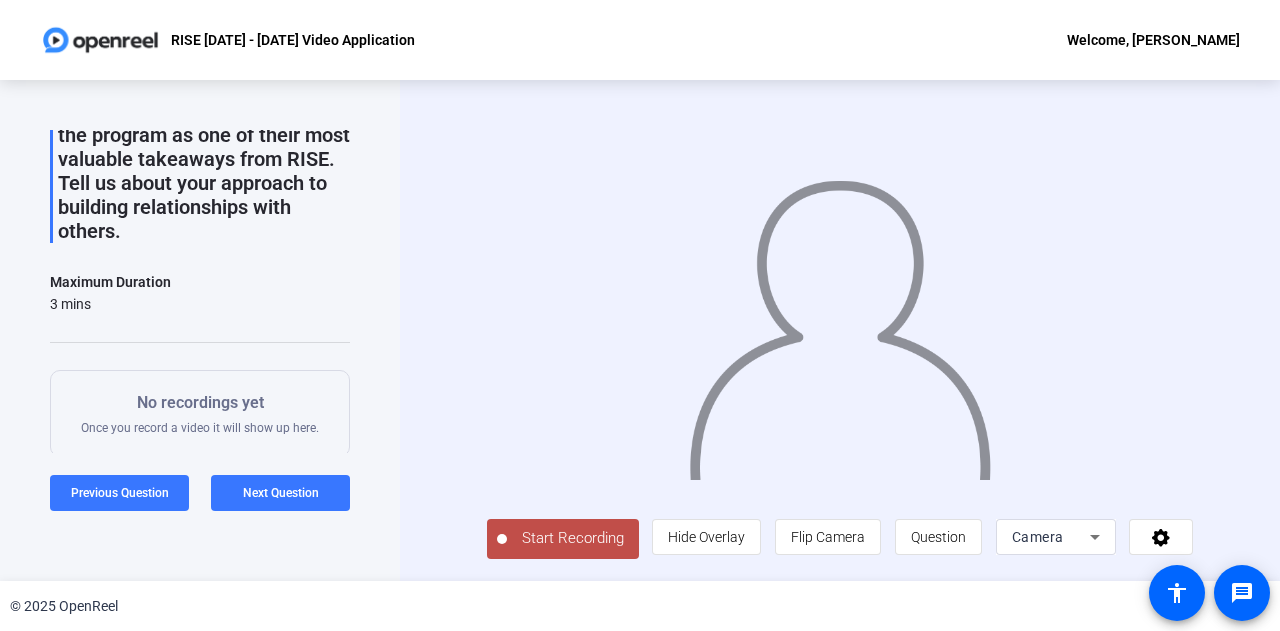 scroll, scrollTop: 0, scrollLeft: 0, axis: both 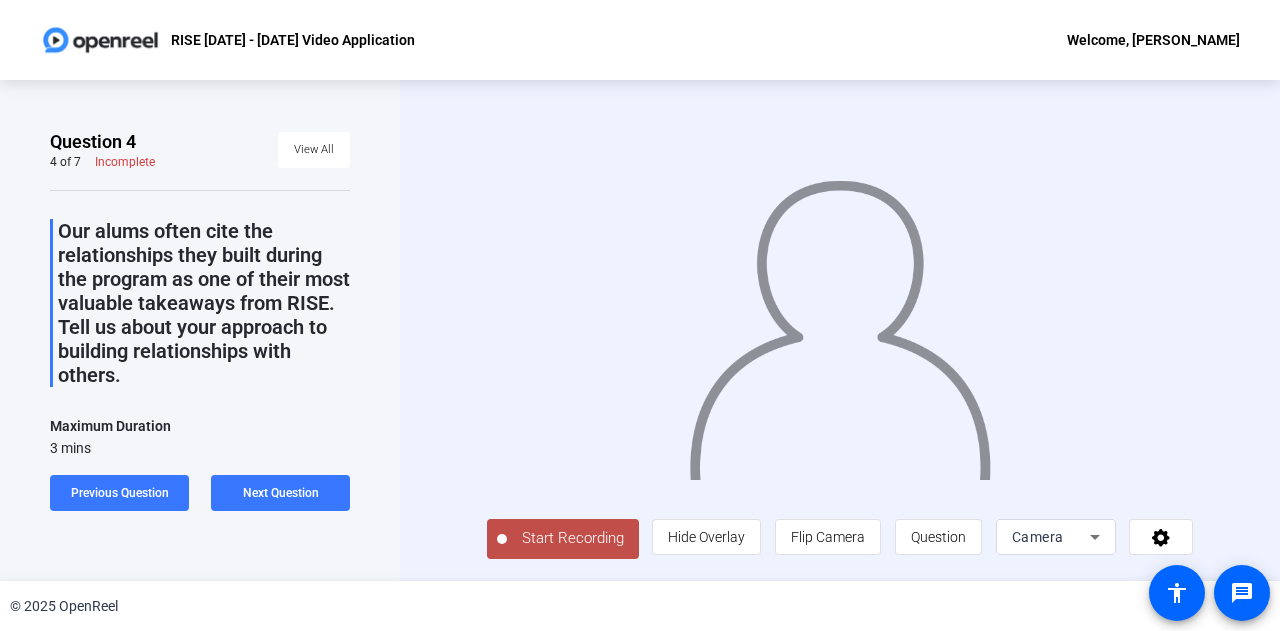 click on "Start Recording" 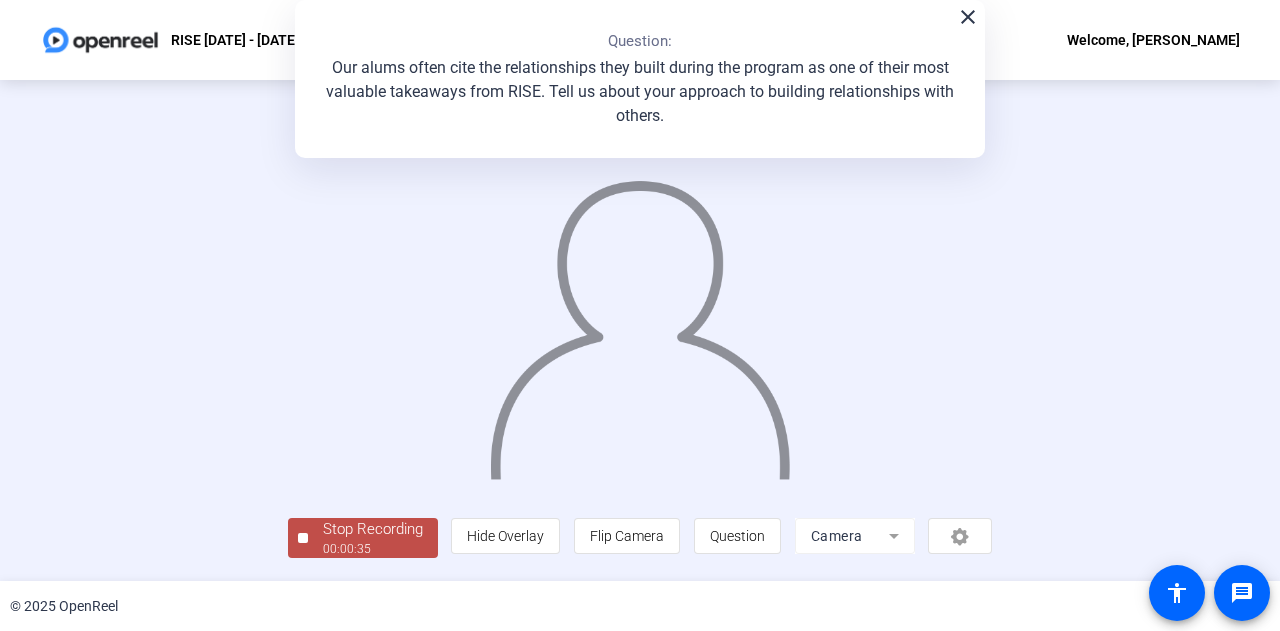 scroll, scrollTop: 100, scrollLeft: 0, axis: vertical 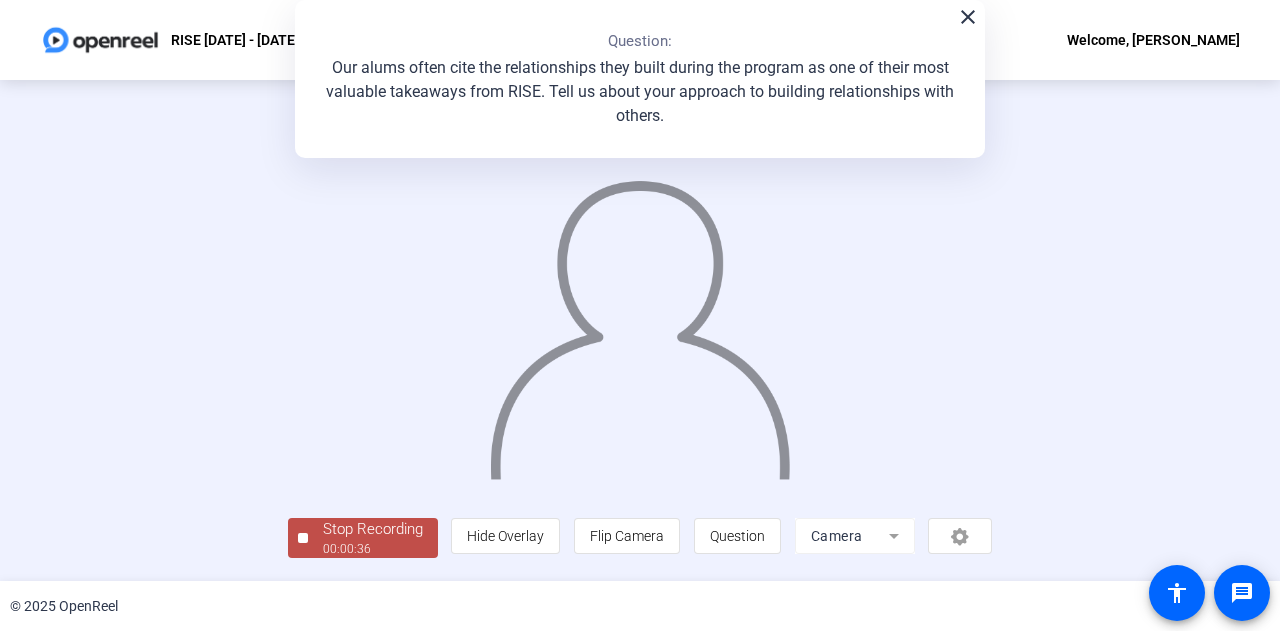 click on "00:00:36" 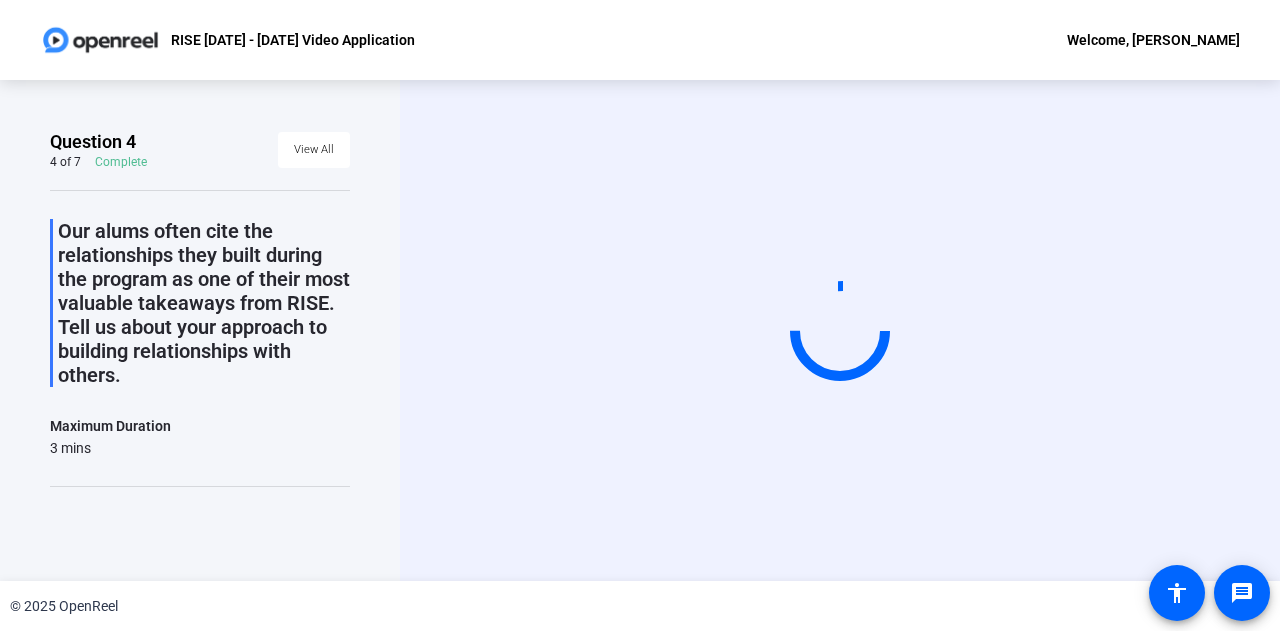 scroll, scrollTop: 0, scrollLeft: 0, axis: both 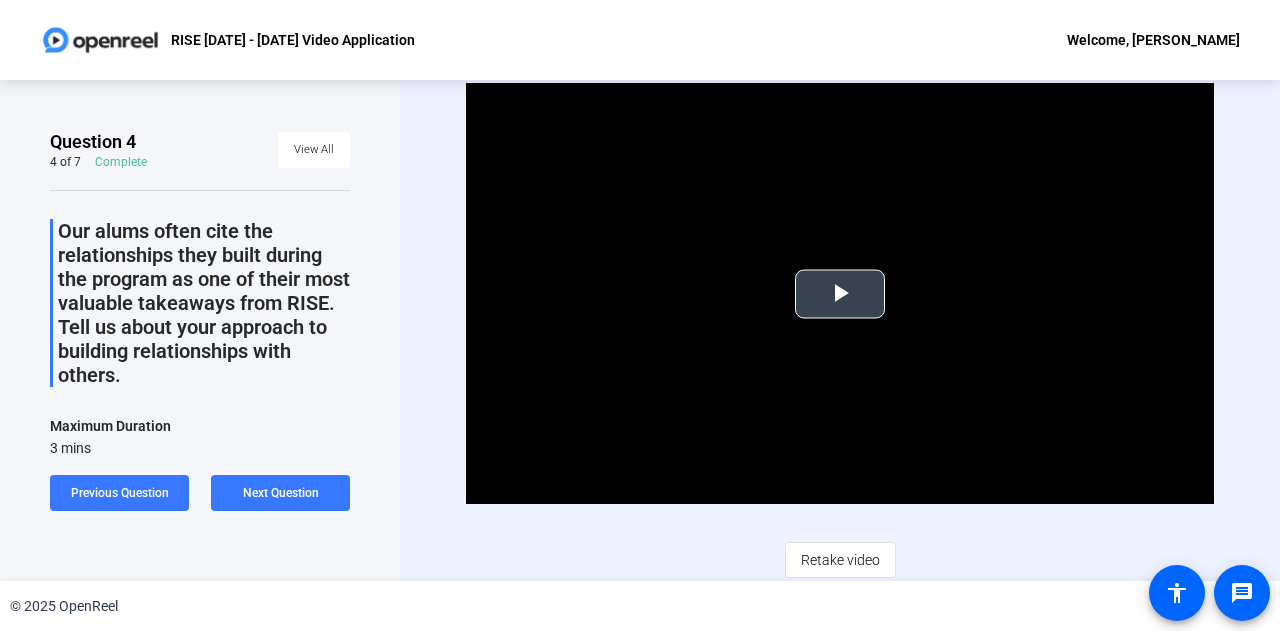 click at bounding box center [840, 294] 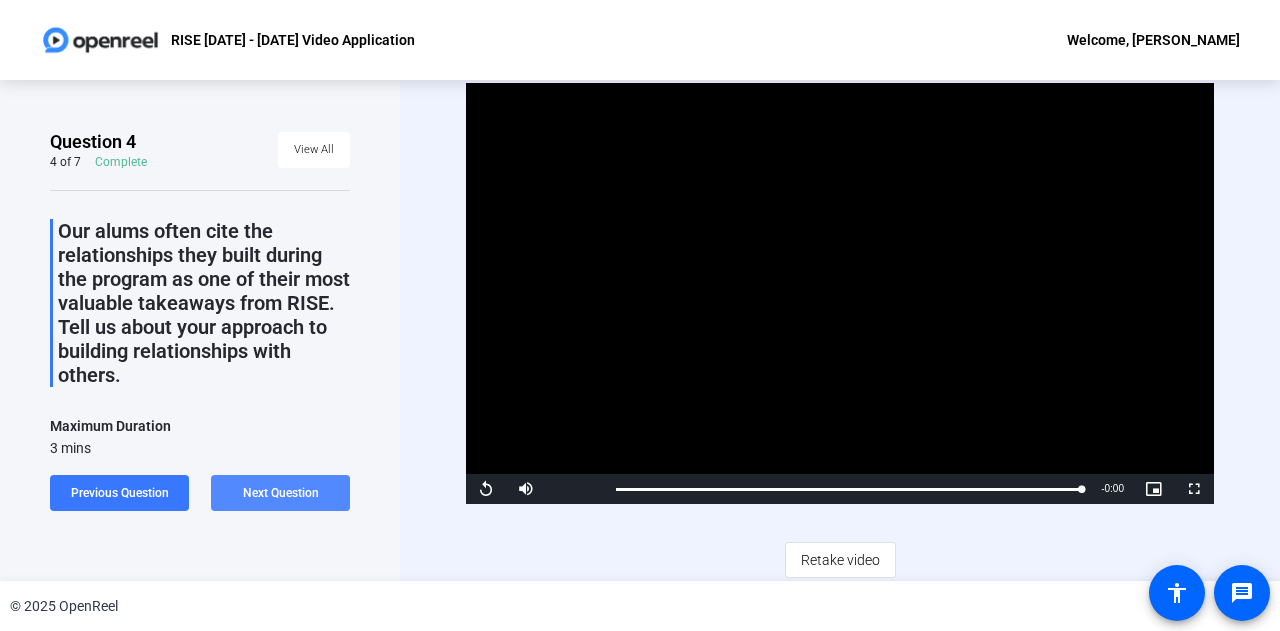 click on "Next Question" 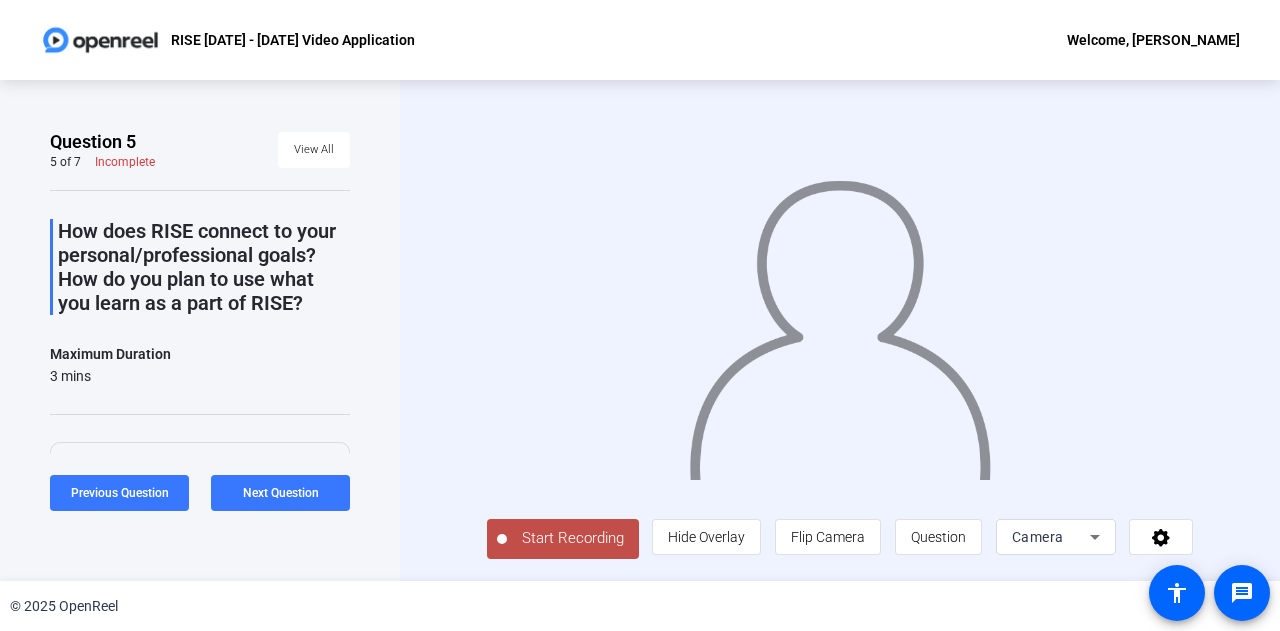 click on "Start Recording" 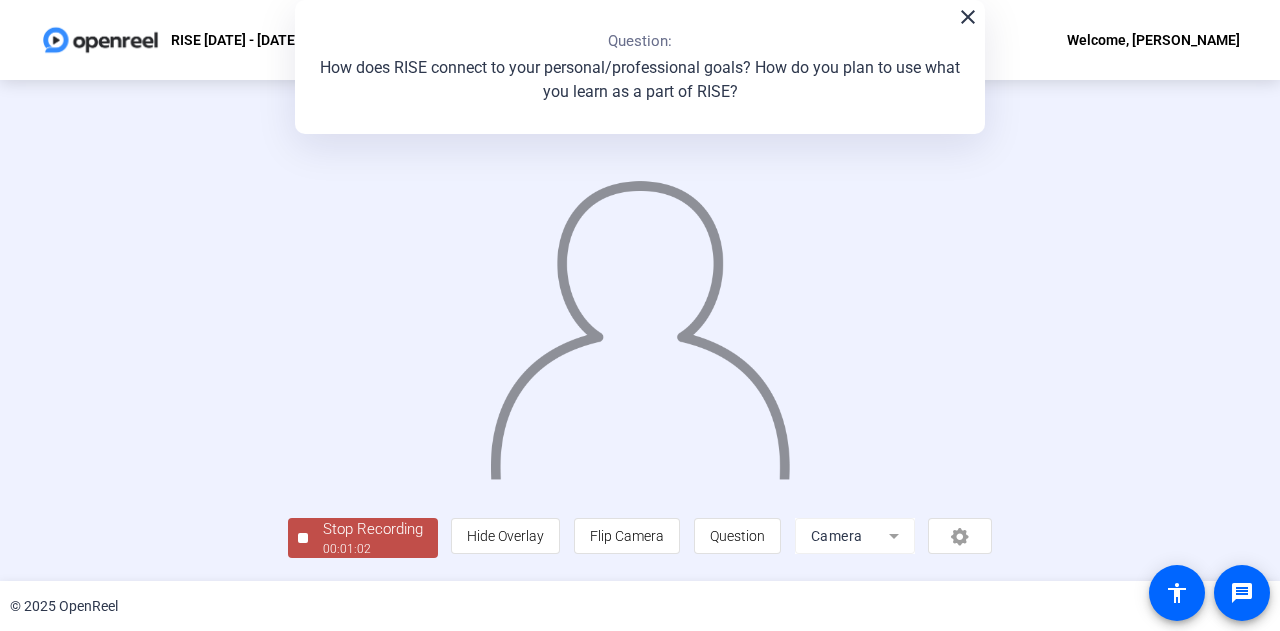 scroll, scrollTop: 100, scrollLeft: 0, axis: vertical 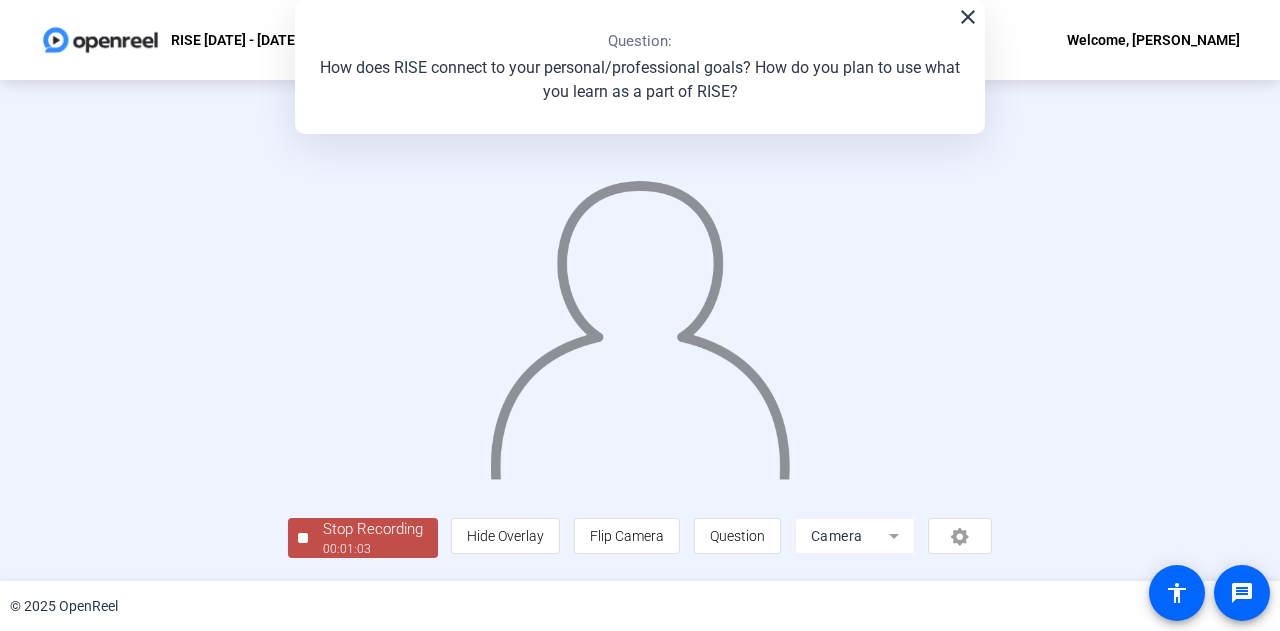 click on "Stop Recording  00:01:03" 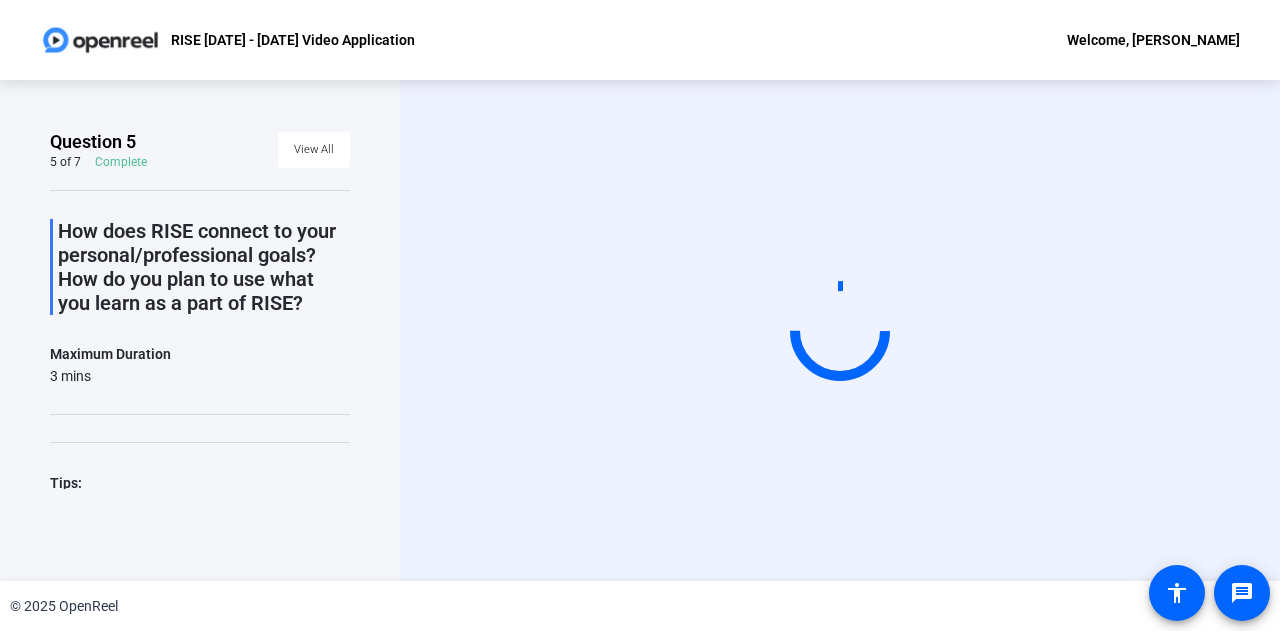 scroll, scrollTop: 0, scrollLeft: 0, axis: both 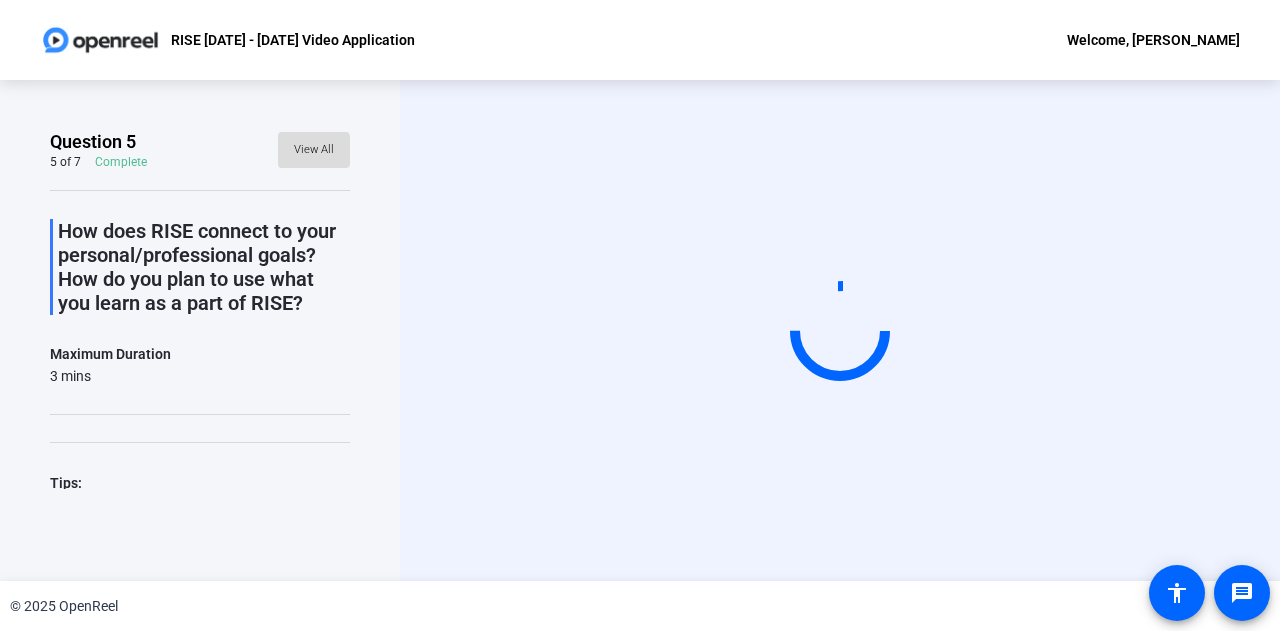 click on "View All" 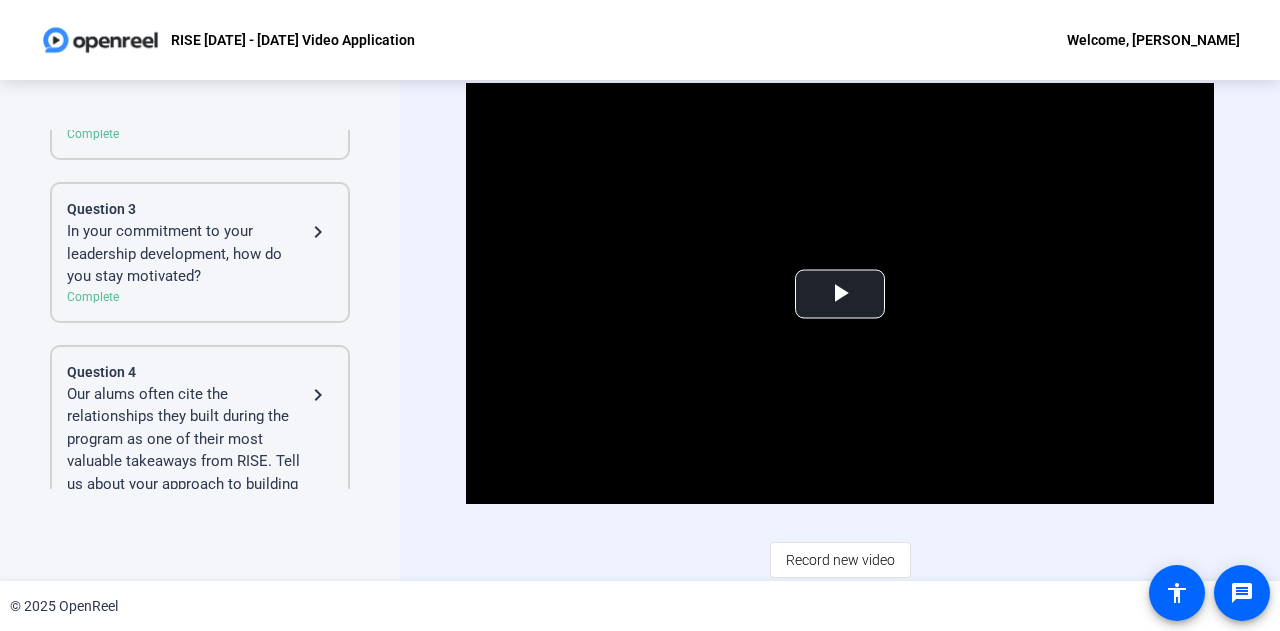 click on "Complete" 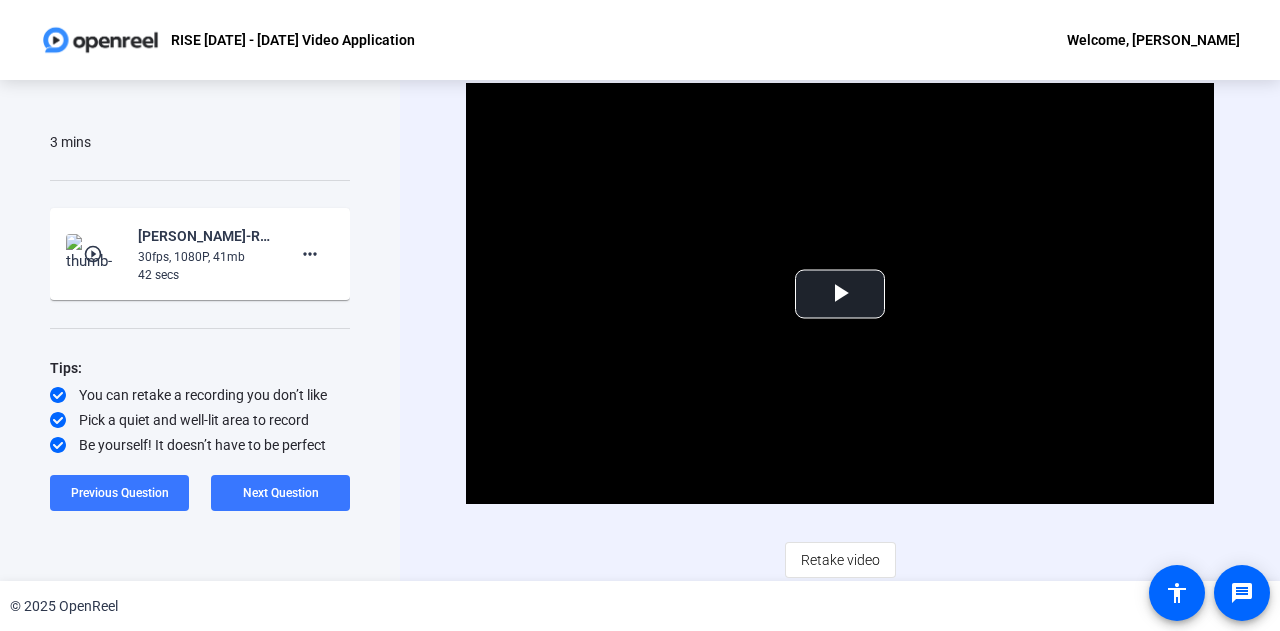 scroll, scrollTop: 110, scrollLeft: 0, axis: vertical 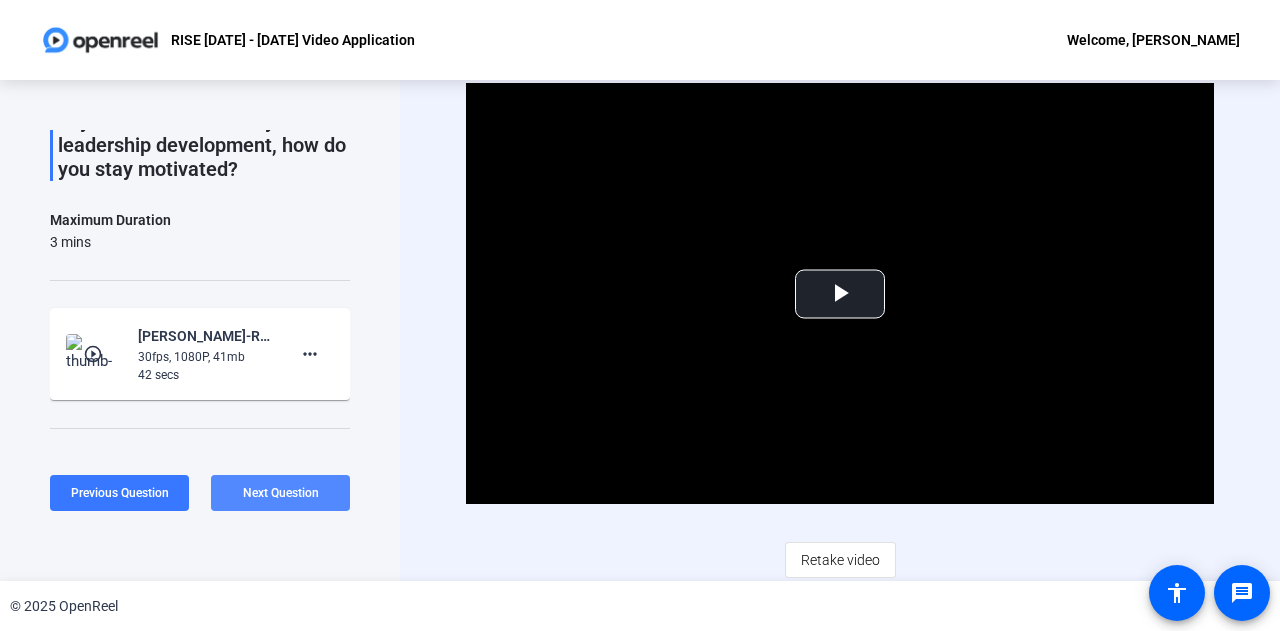 click on "Next Question" 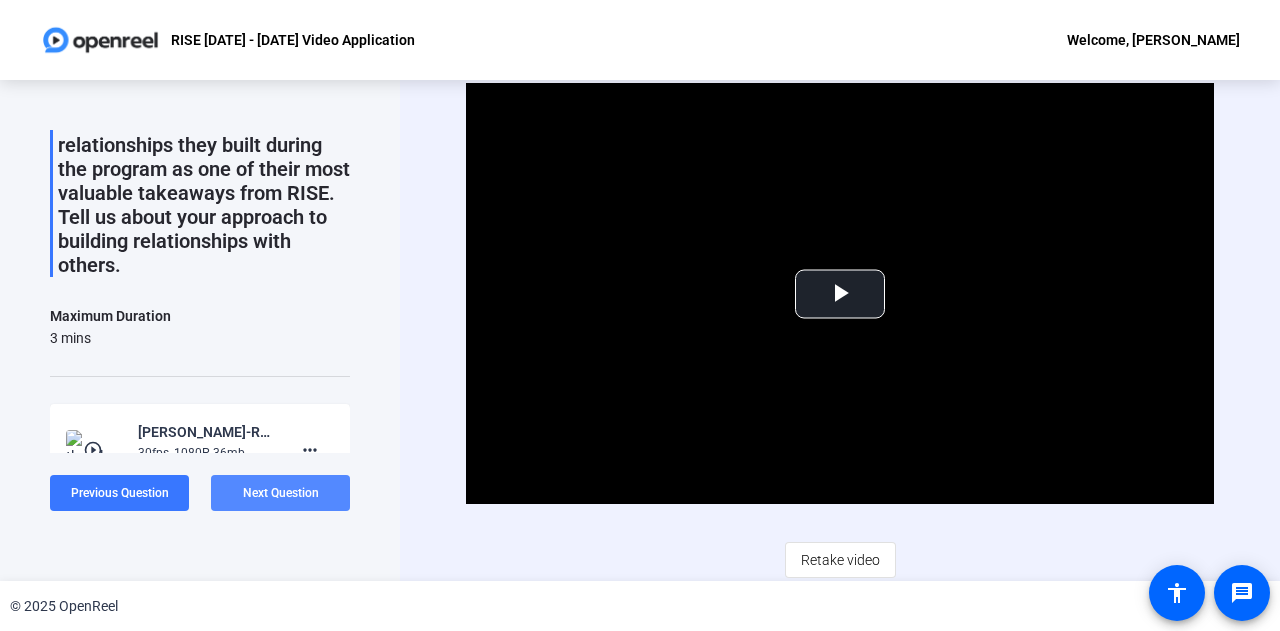 click on "Next Question" 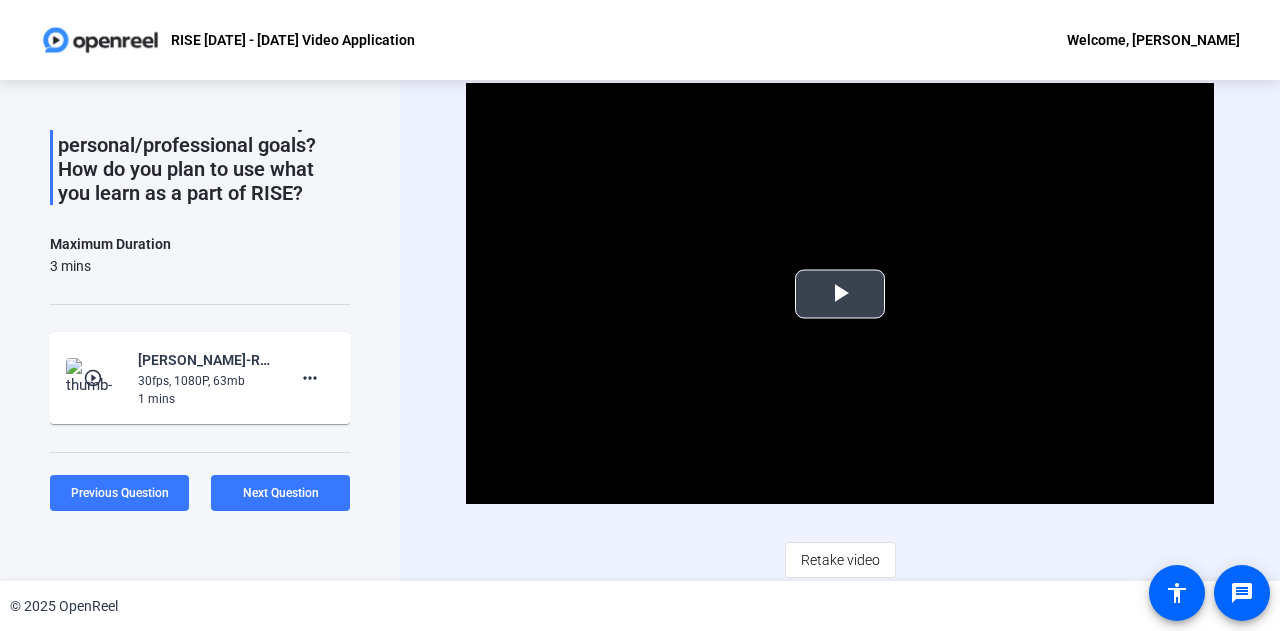 click at bounding box center (840, 294) 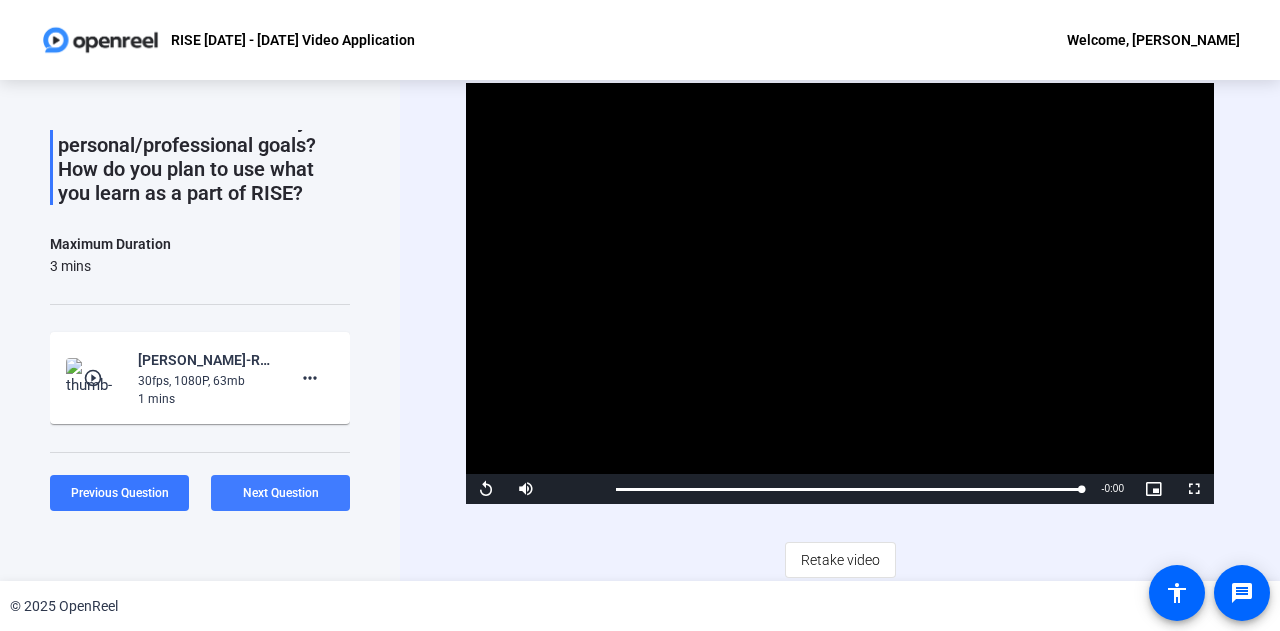click 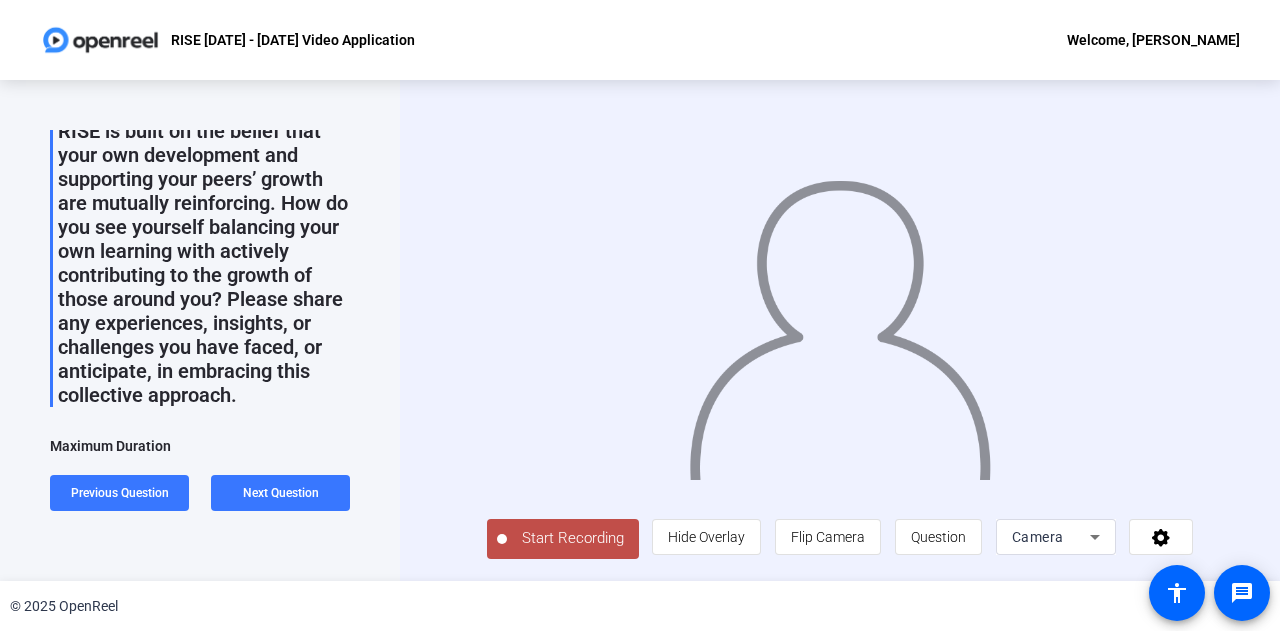 scroll, scrollTop: 0, scrollLeft: 0, axis: both 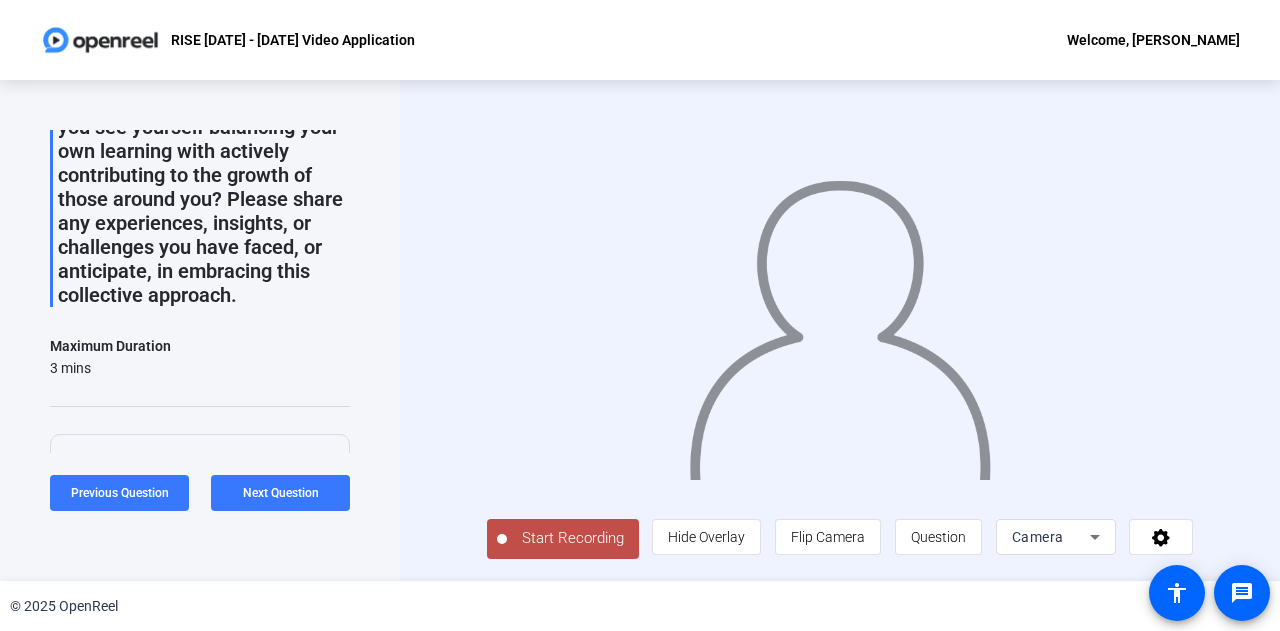 click on "Start Recording" 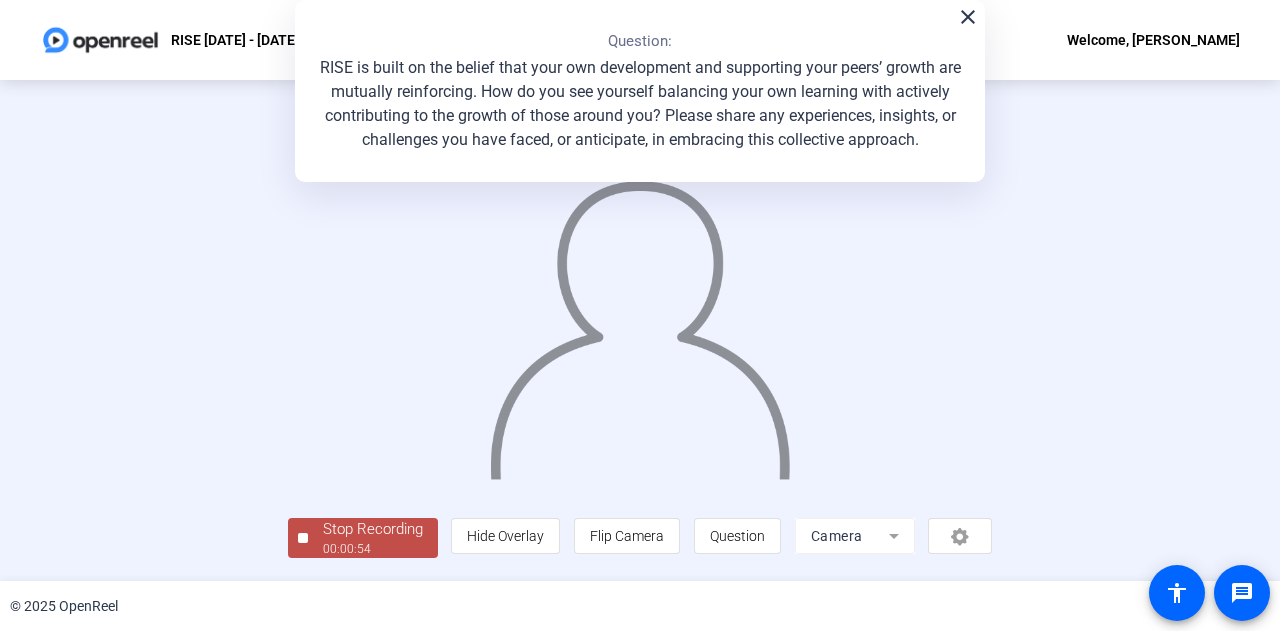 scroll, scrollTop: 100, scrollLeft: 0, axis: vertical 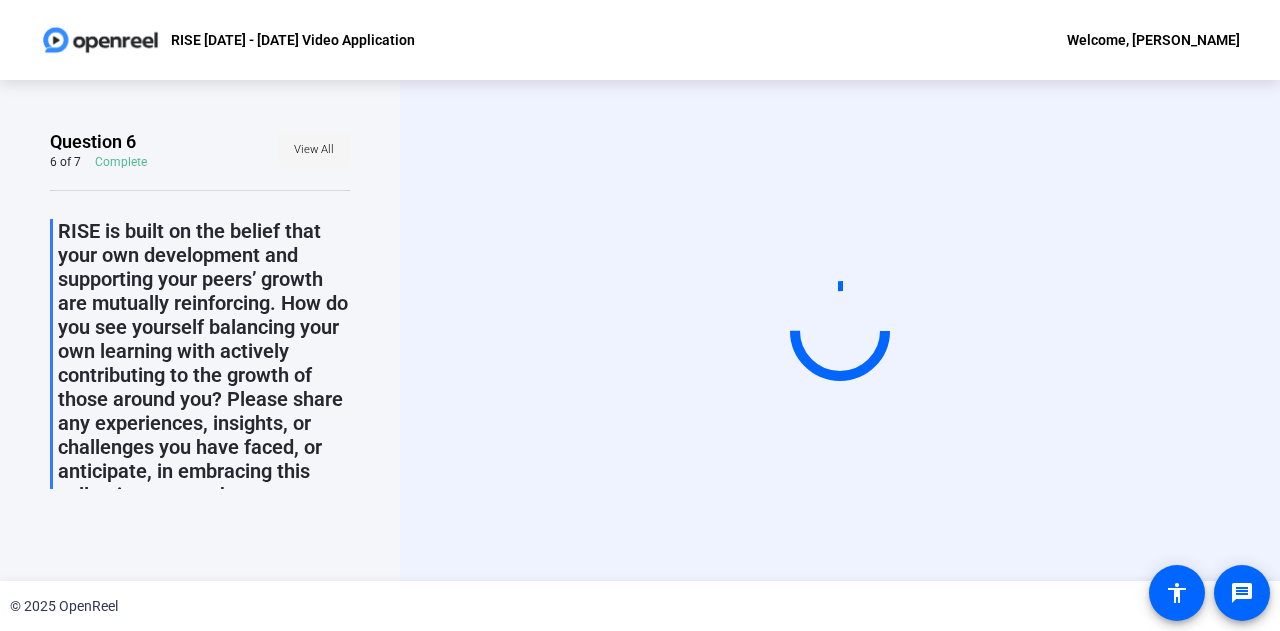 click 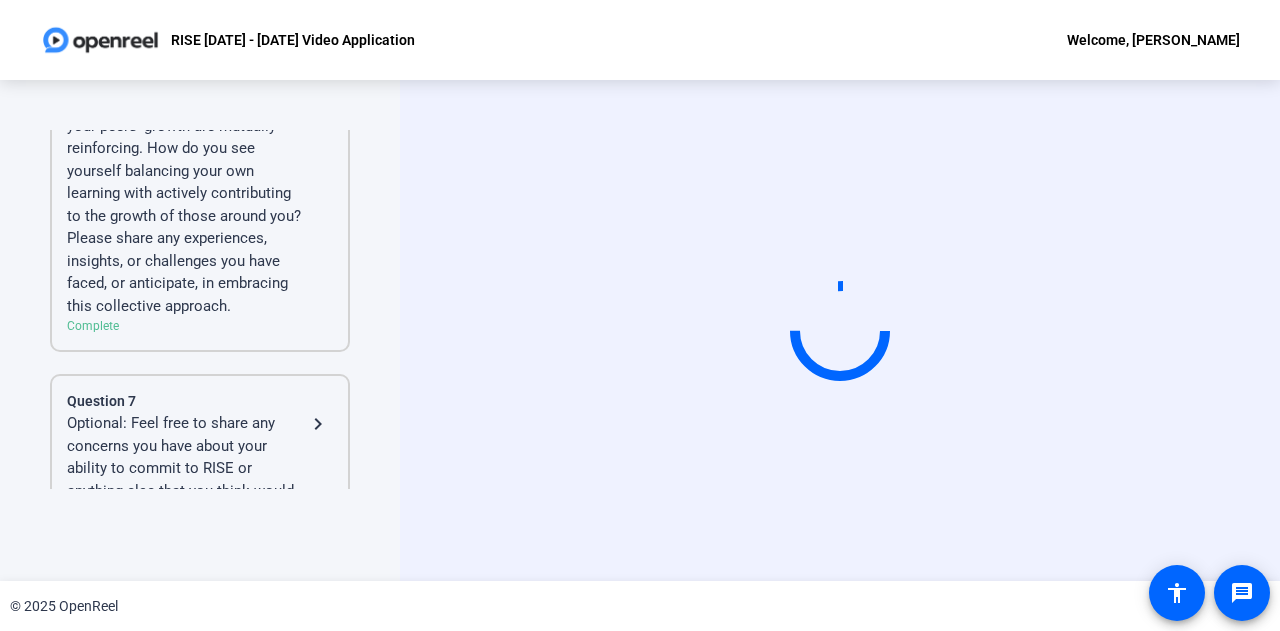 scroll, scrollTop: 1342, scrollLeft: 0, axis: vertical 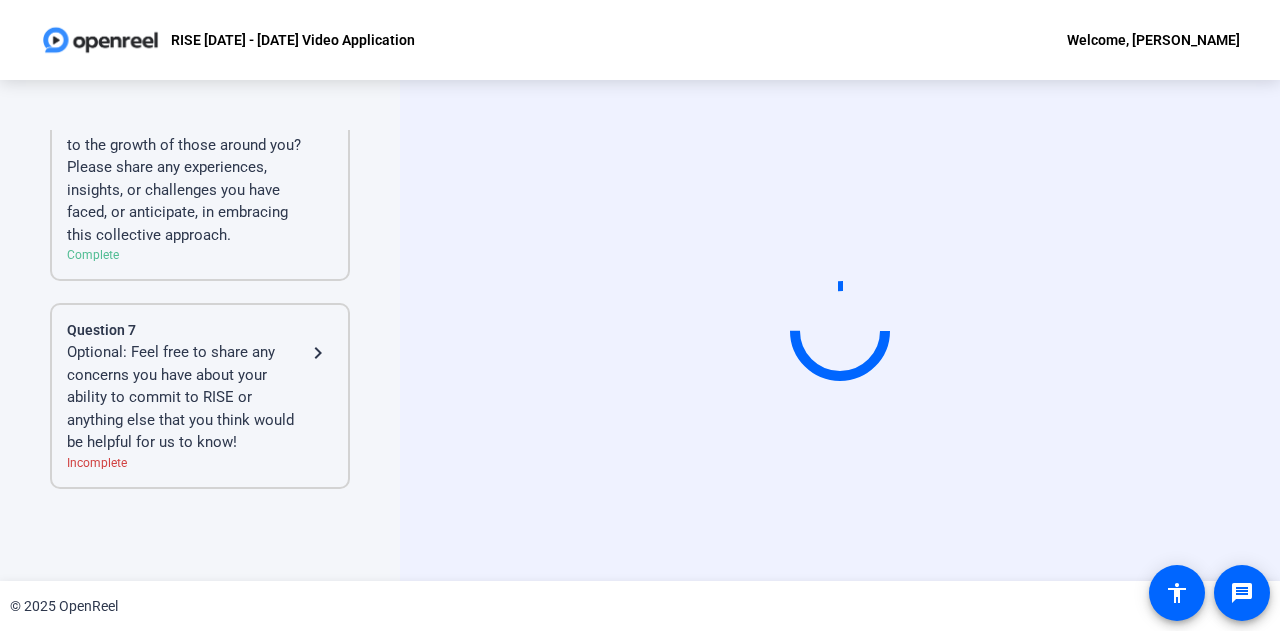 click on "RISE is built on the belief that your own development and supporting your peers’ growth are mutually reinforcing. How do you see yourself balancing your own learning with actively contributing to the growth of those around you? Please share any experiences, insights, or challenges you have faced, or anticipate, in embracing this collective approach." 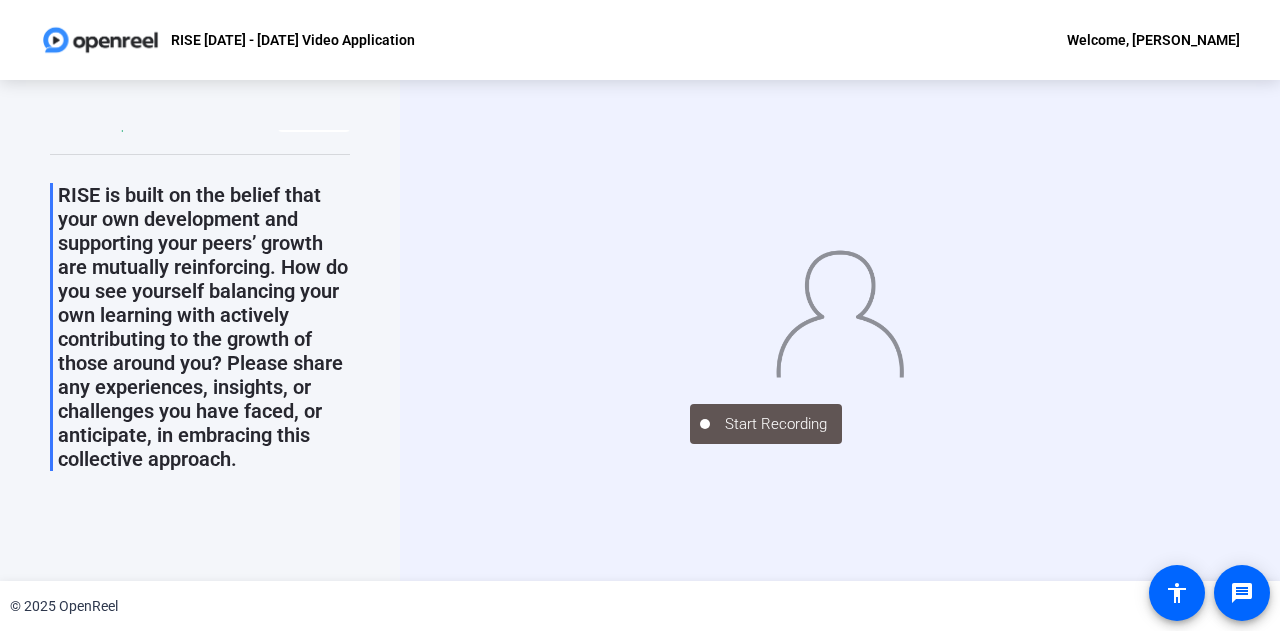 scroll, scrollTop: 0, scrollLeft: 0, axis: both 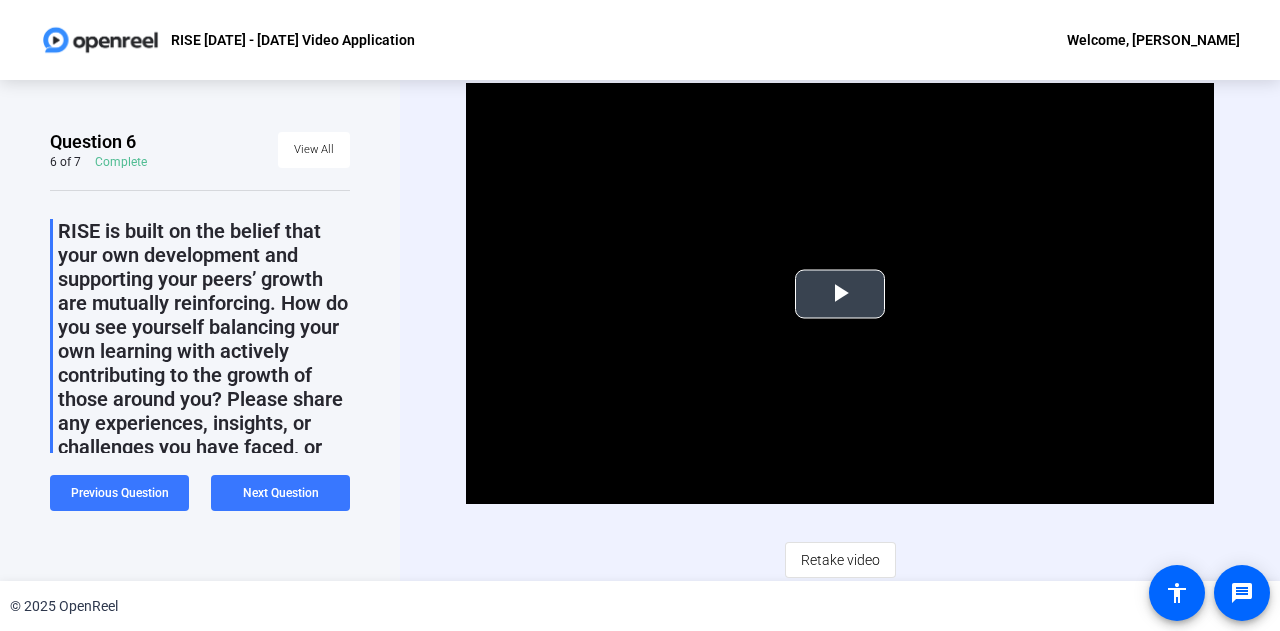click at bounding box center [840, 294] 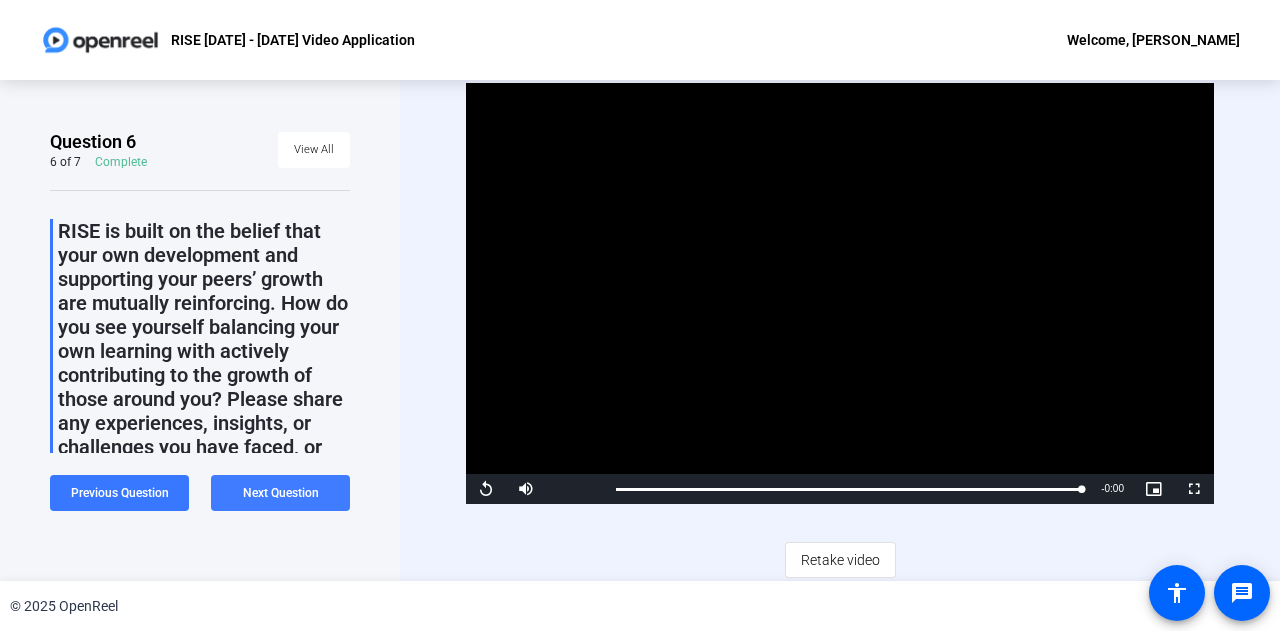 click 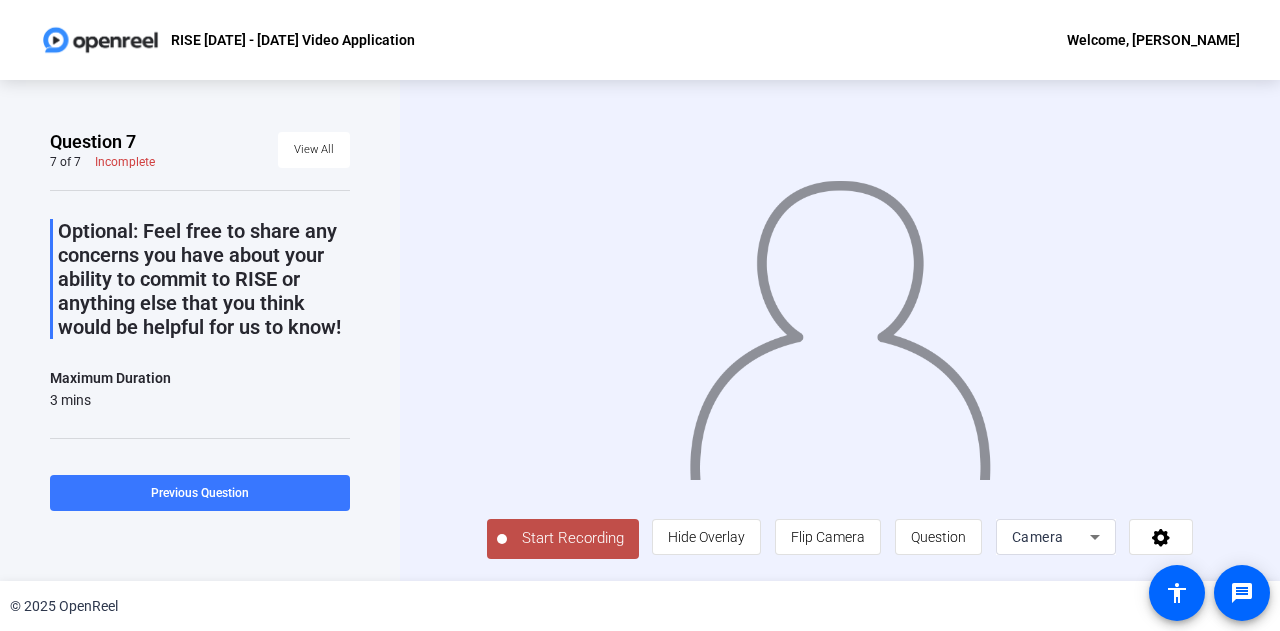 click on "Start Recording" 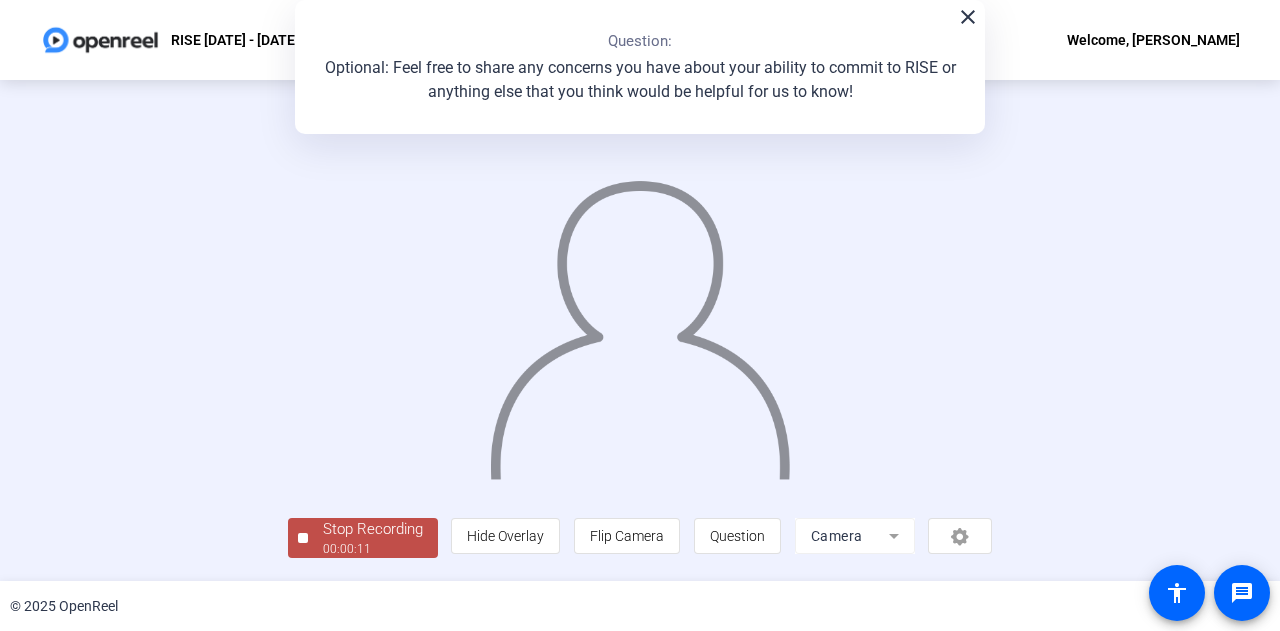 scroll, scrollTop: 100, scrollLeft: 0, axis: vertical 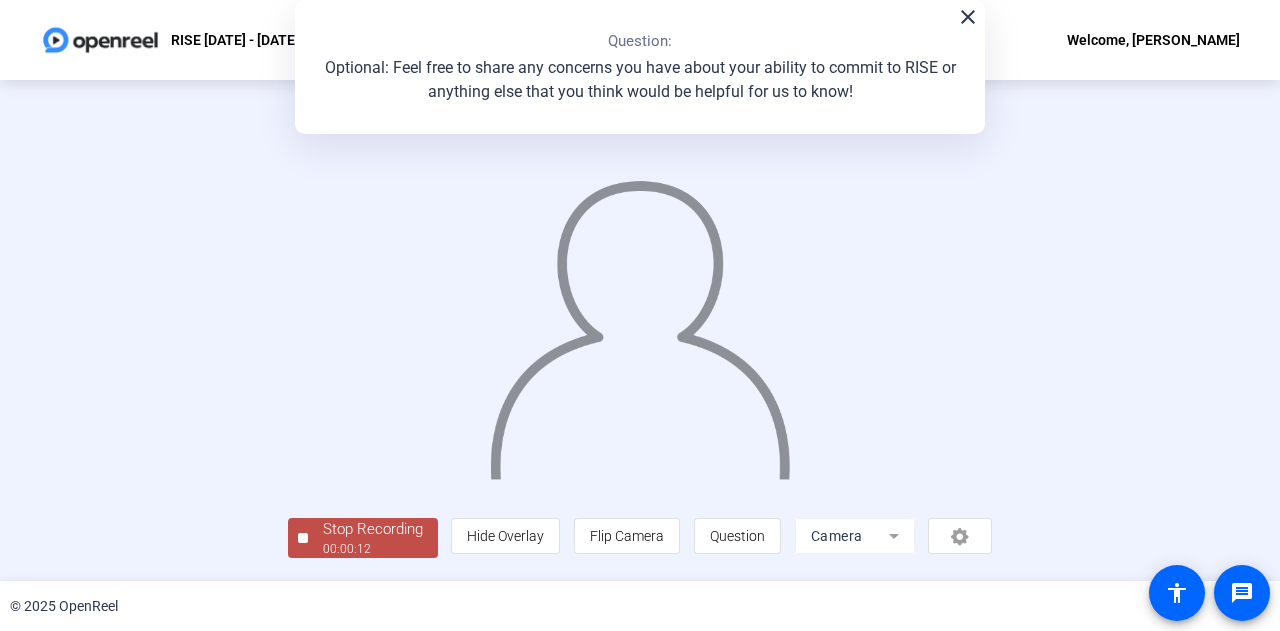 click on "00:00:12" 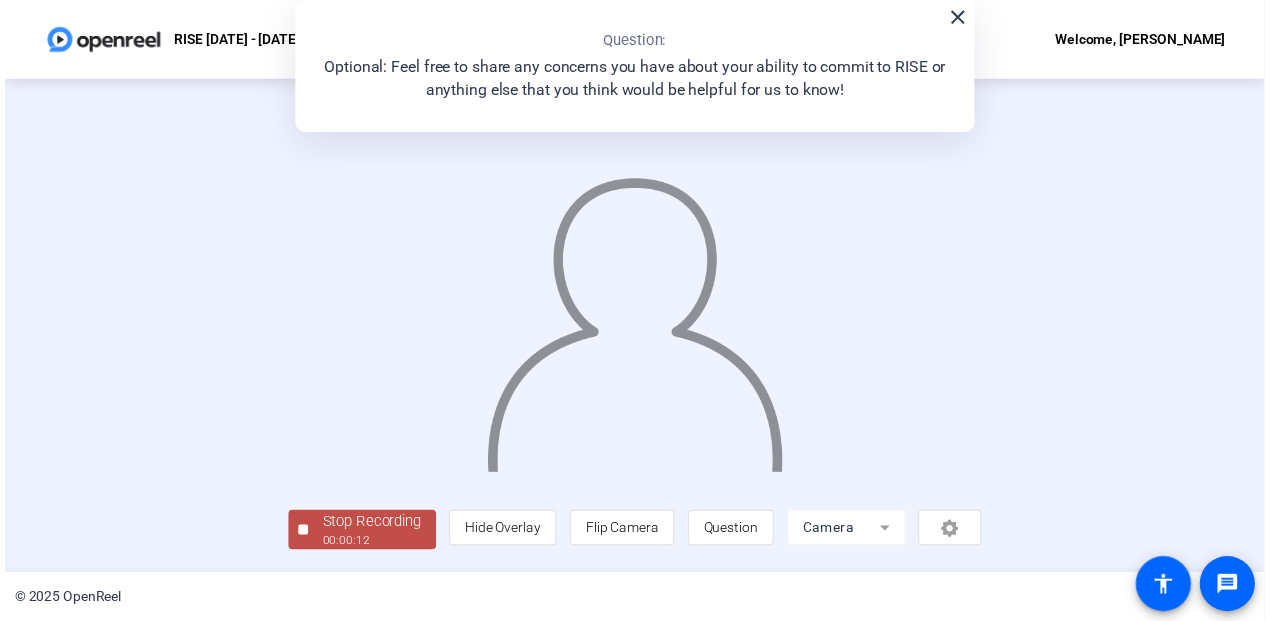 scroll, scrollTop: 0, scrollLeft: 0, axis: both 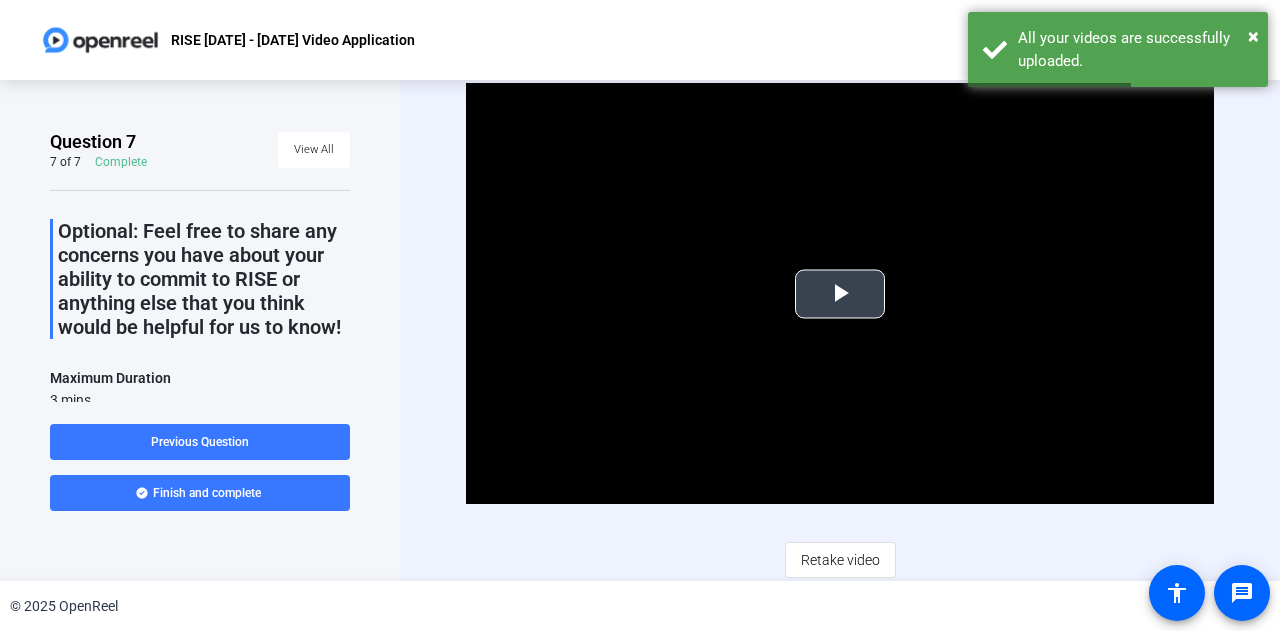 click at bounding box center (840, 294) 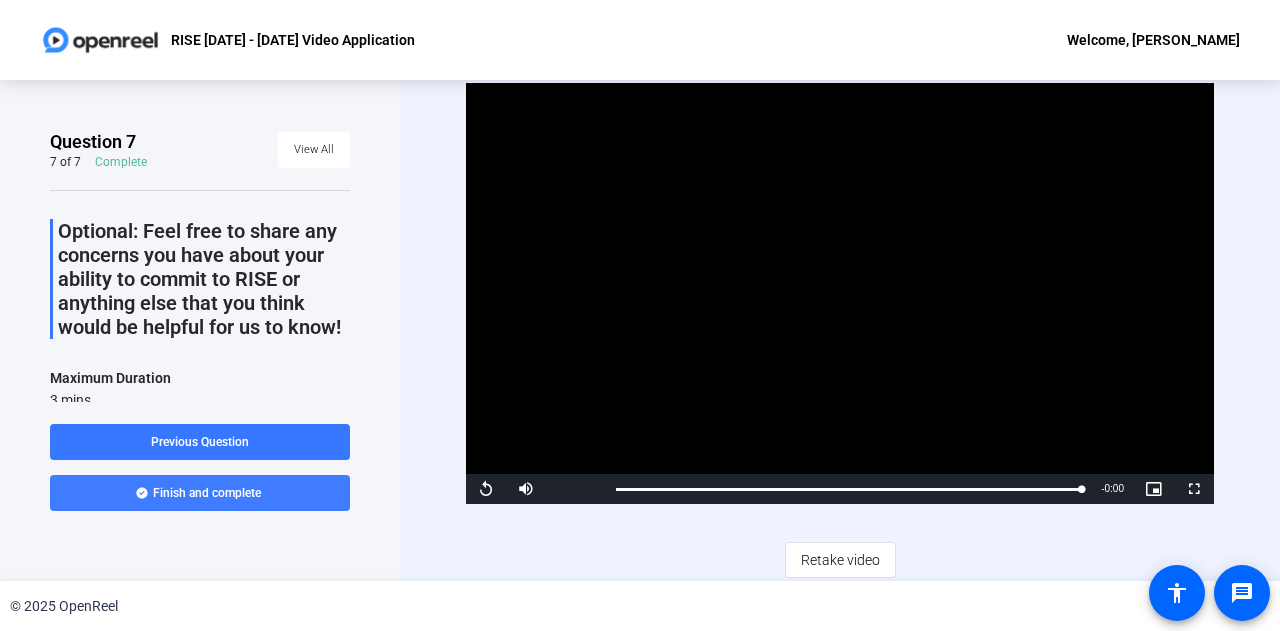 click on "Finish and complete" 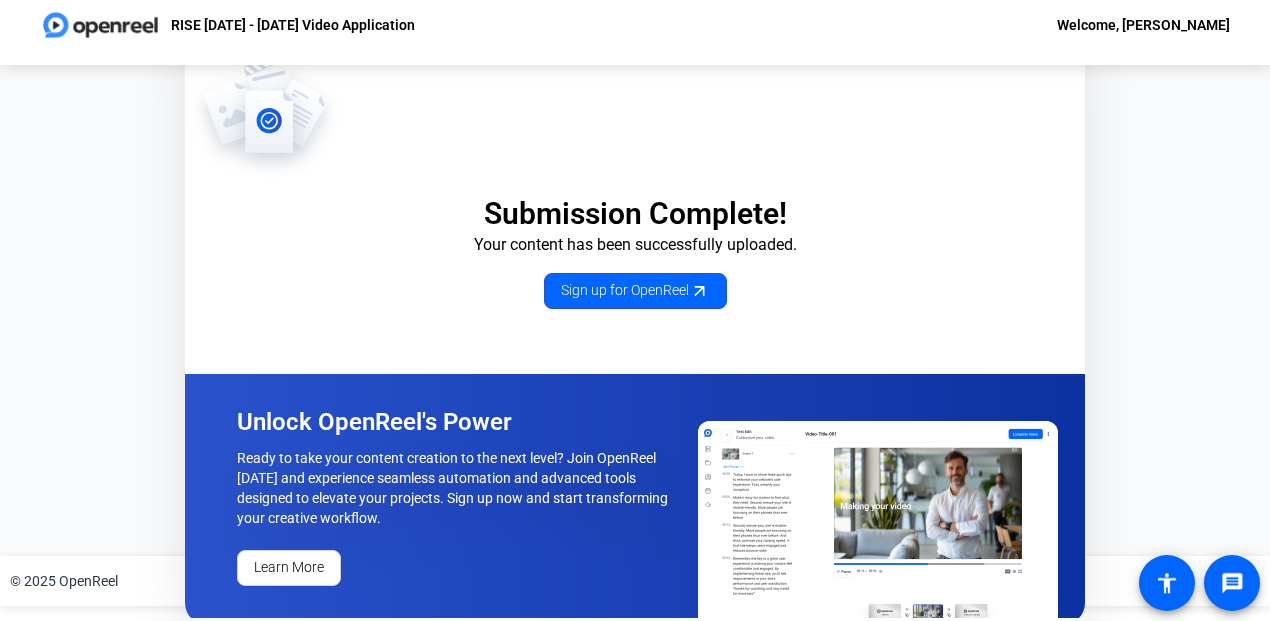 scroll, scrollTop: 23, scrollLeft: 0, axis: vertical 